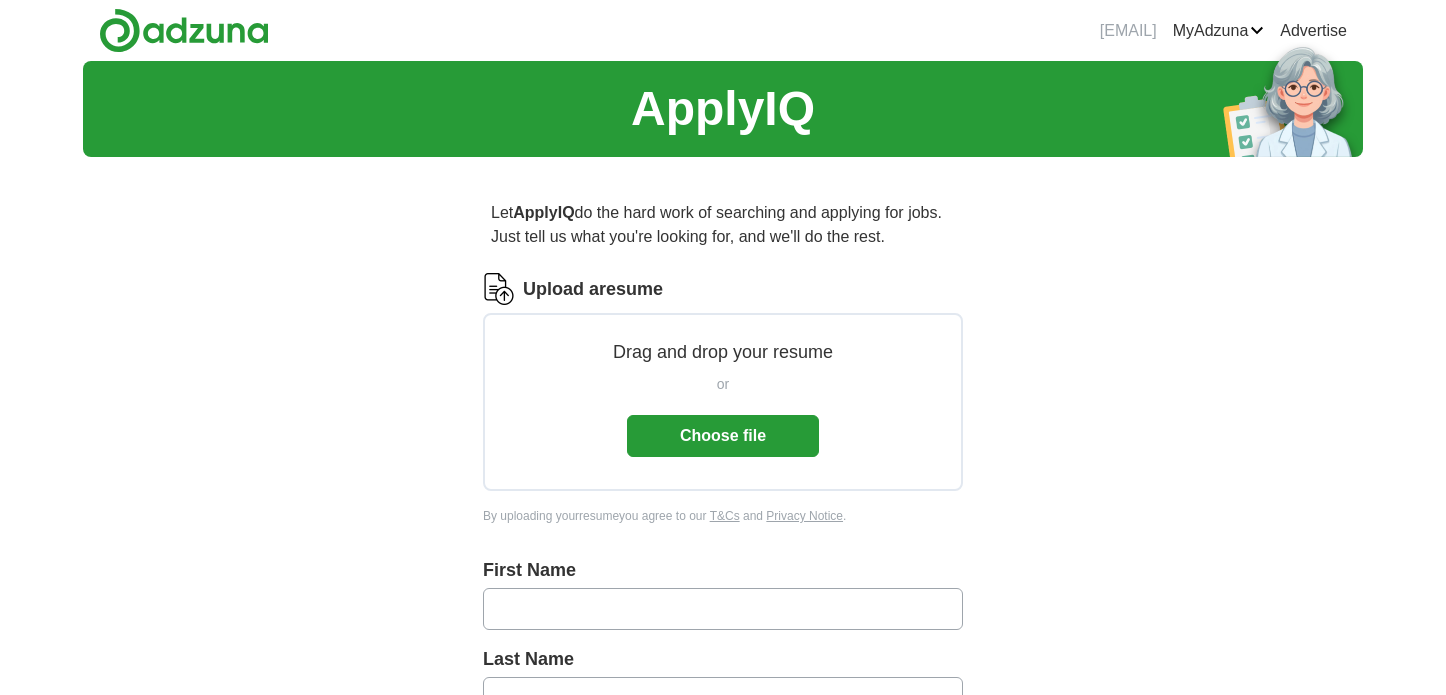 scroll, scrollTop: 0, scrollLeft: 0, axis: both 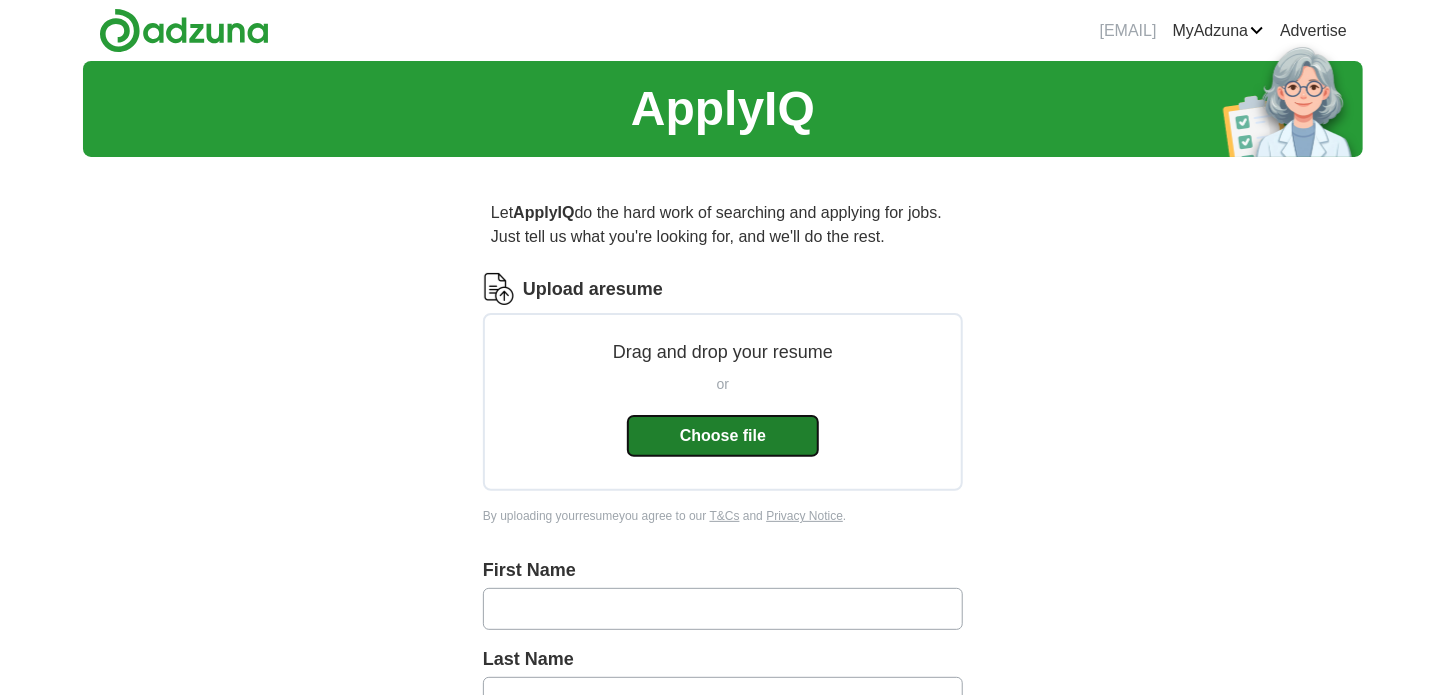 click on "Choose file" at bounding box center [723, 436] 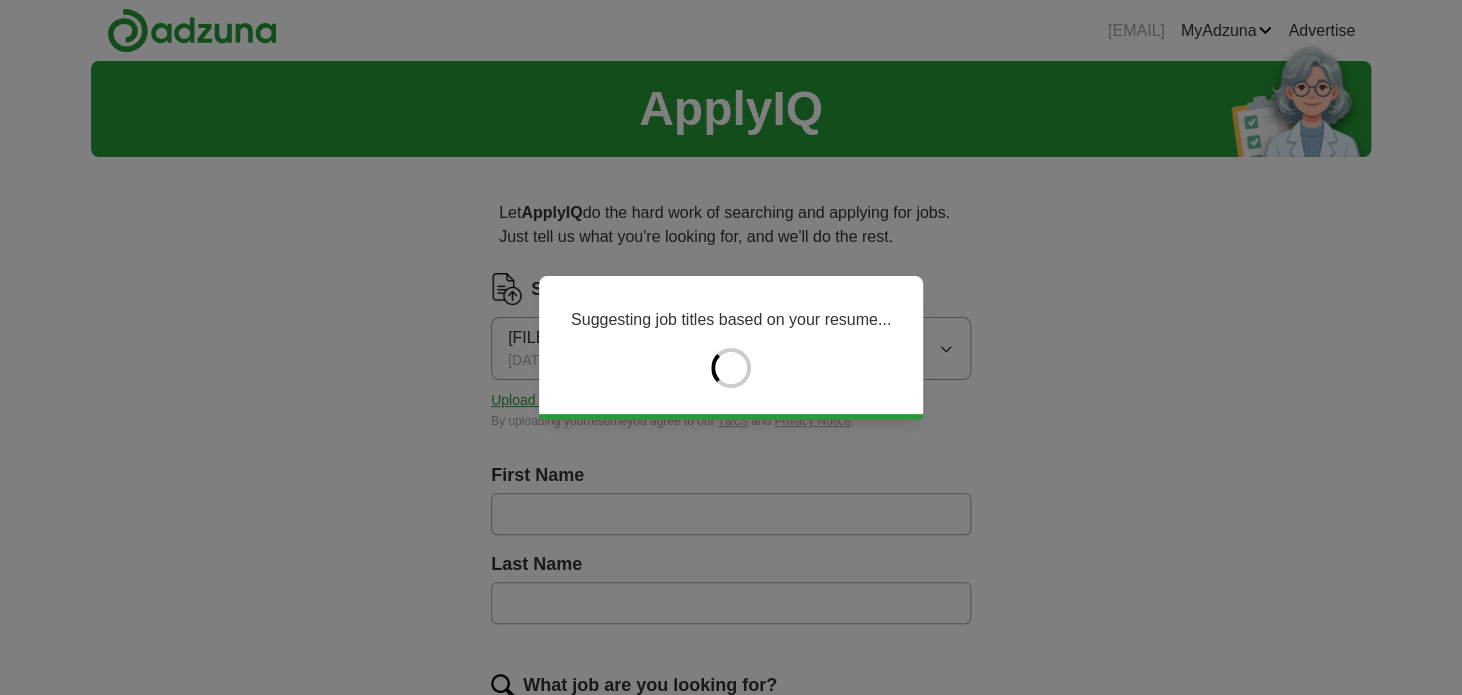 type on "********" 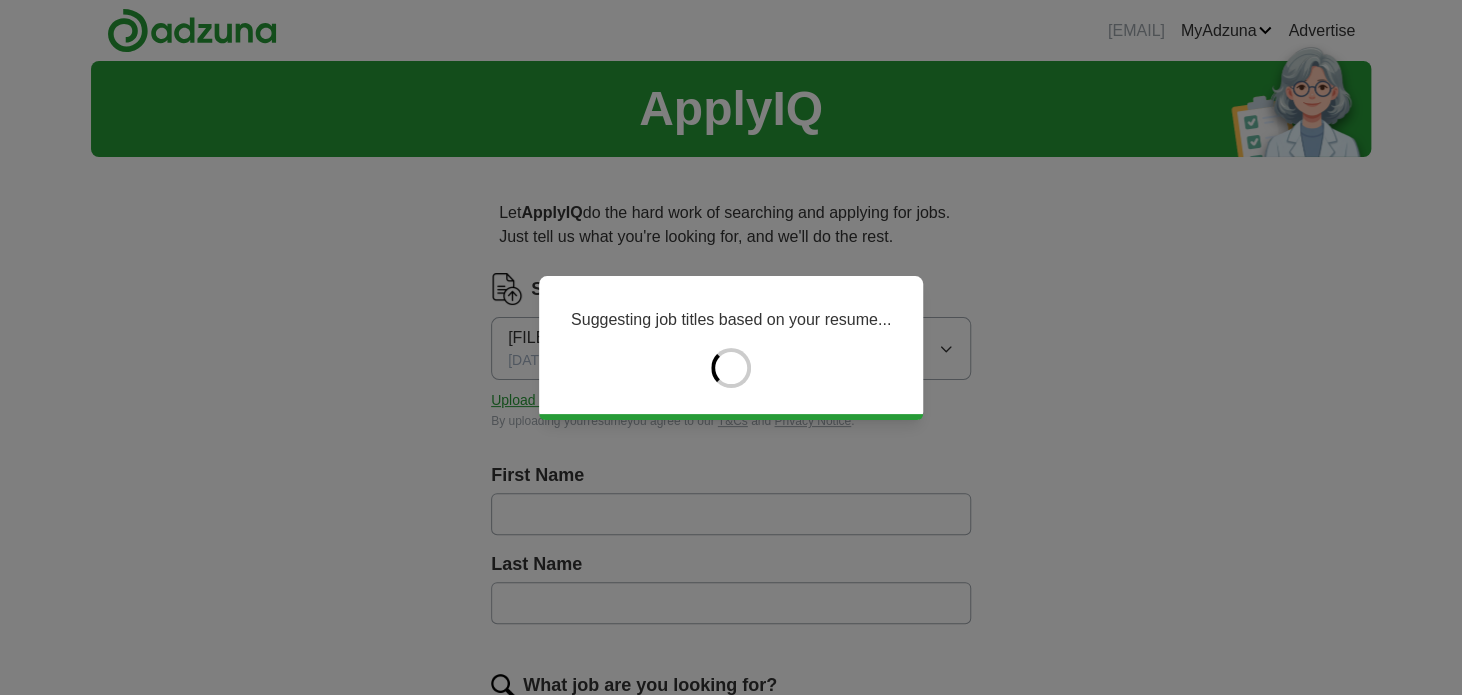 type on "*****" 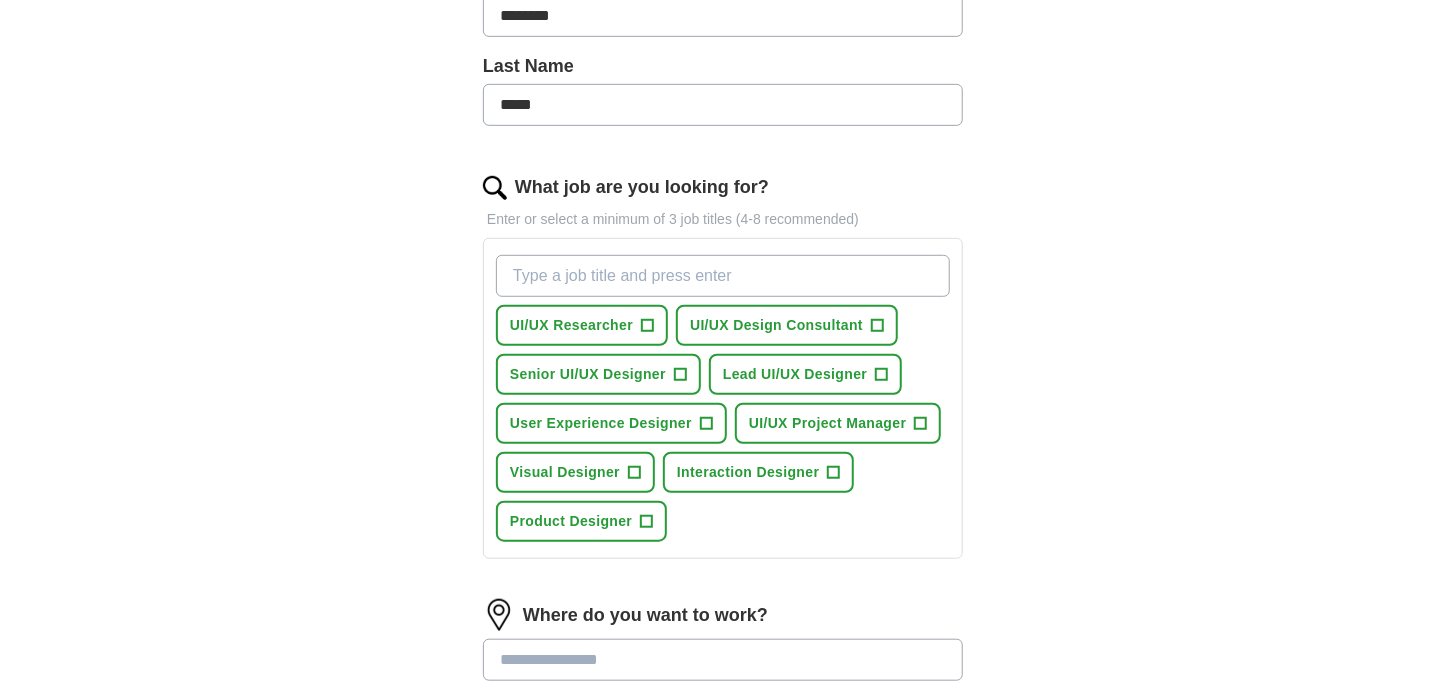 scroll, scrollTop: 500, scrollLeft: 0, axis: vertical 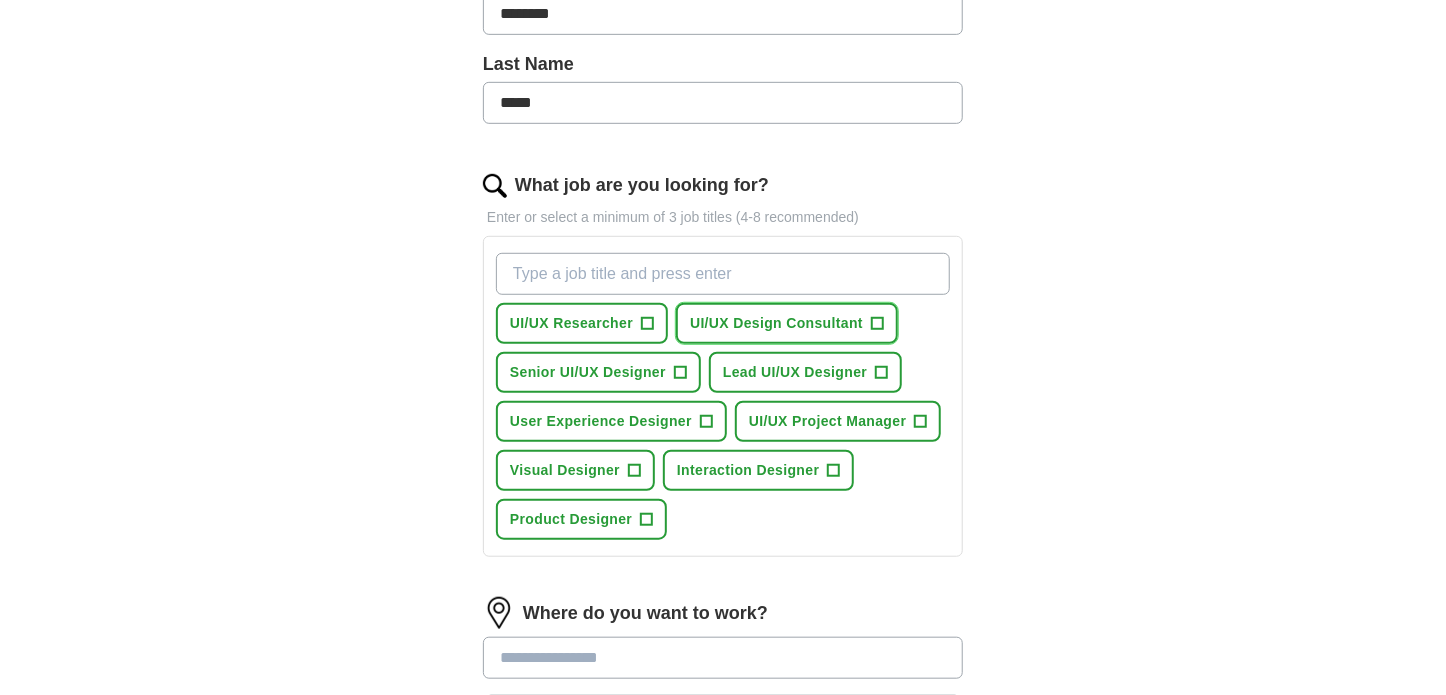 click on "UI/UX Design Consultant" at bounding box center (776, 323) 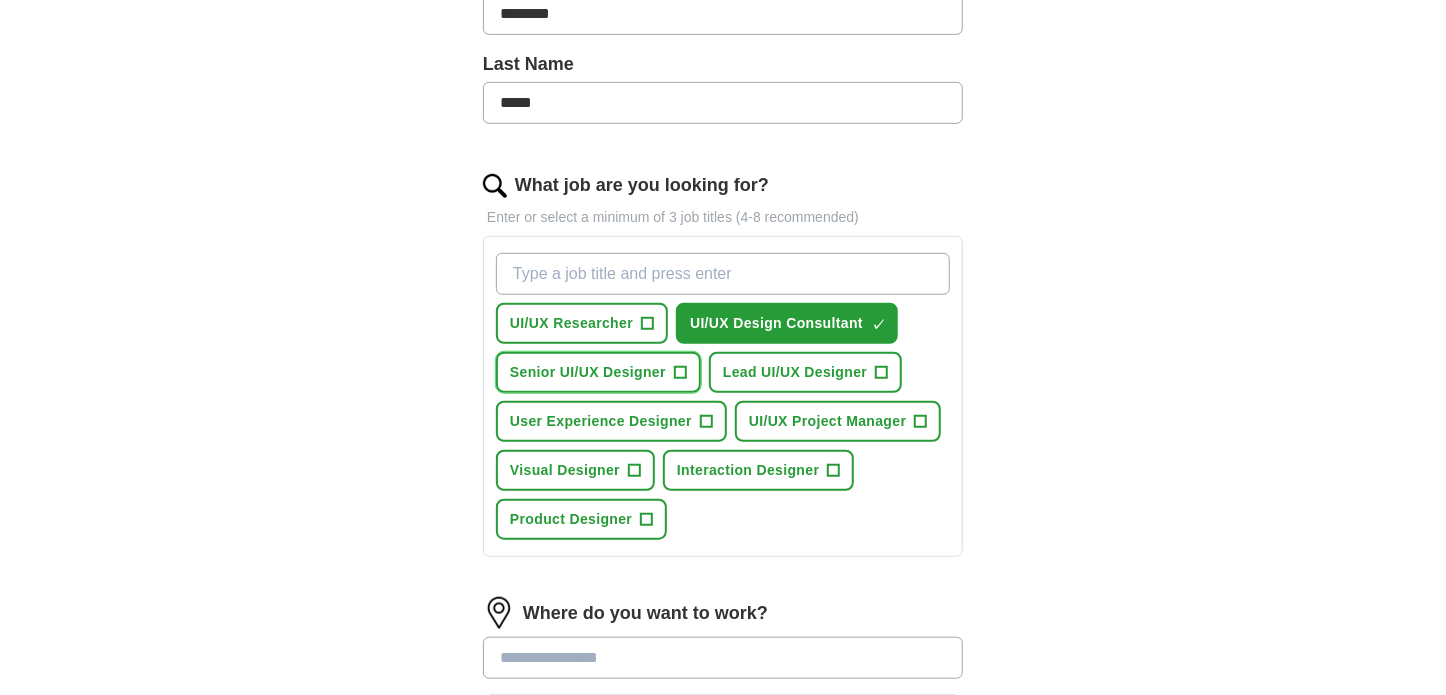 click on "Senior UI/UX Designer" at bounding box center [588, 372] 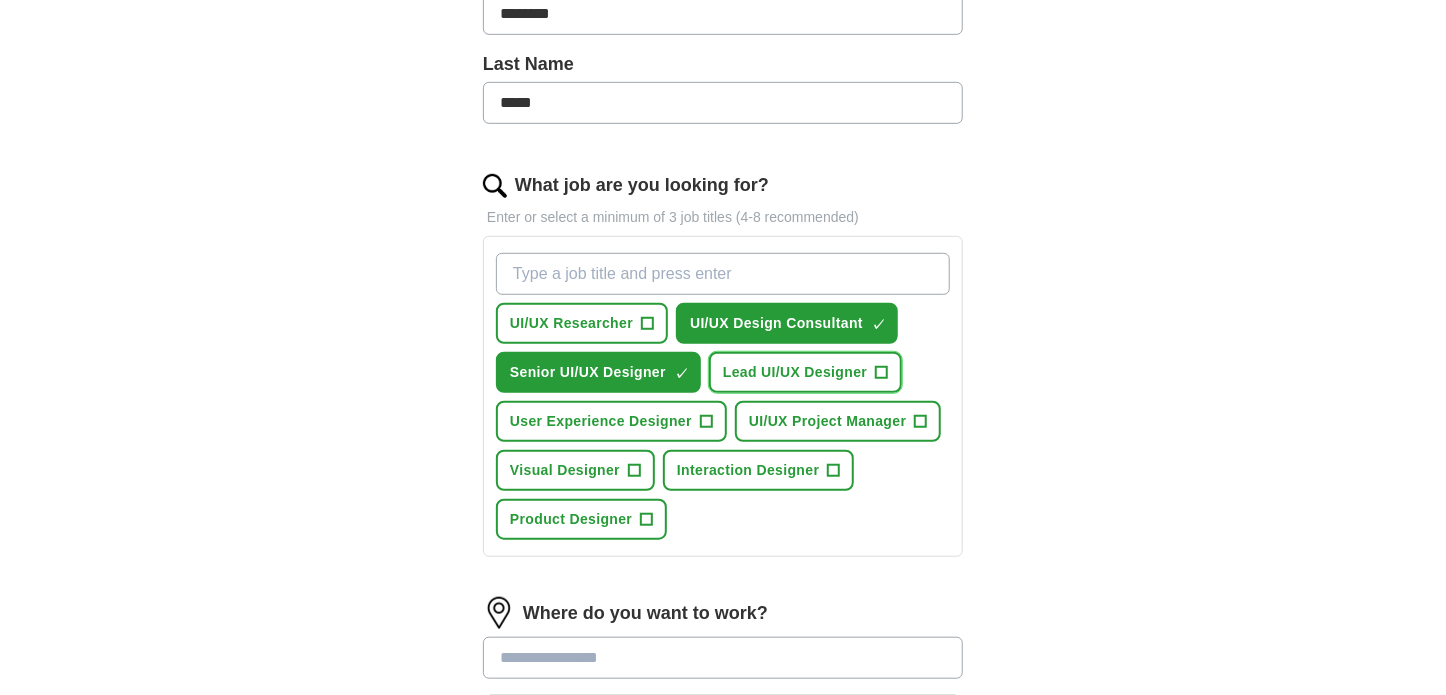 click on "Lead UI/UX Designer" at bounding box center [795, 372] 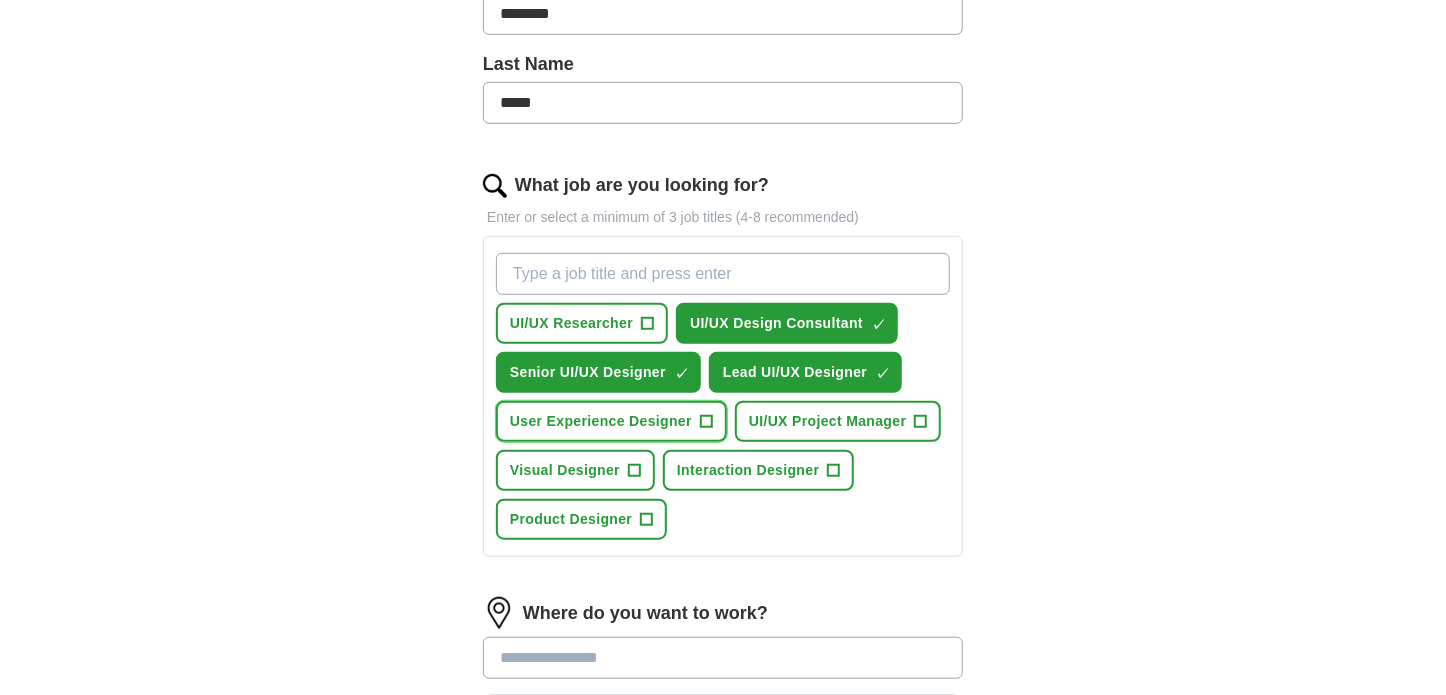 click on "User Experience Designer" at bounding box center [601, 421] 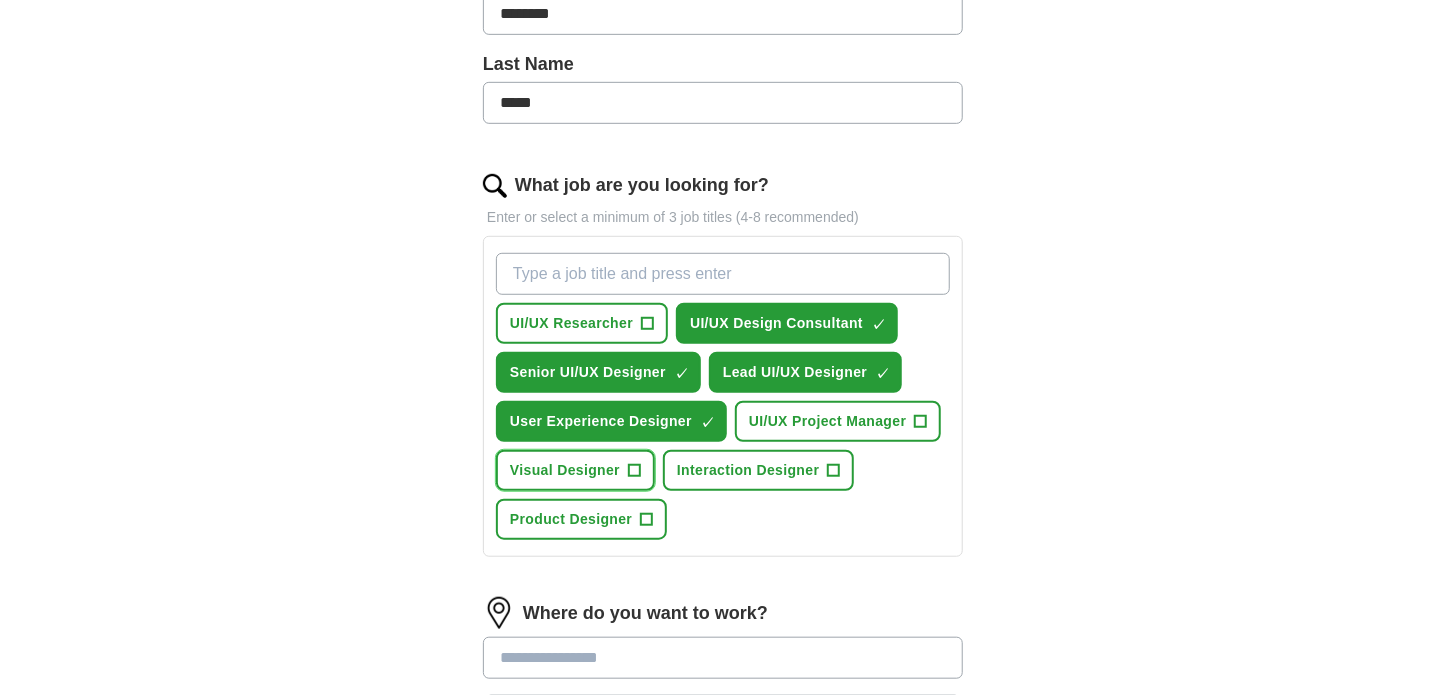 click on "Visual Designer" at bounding box center (565, 470) 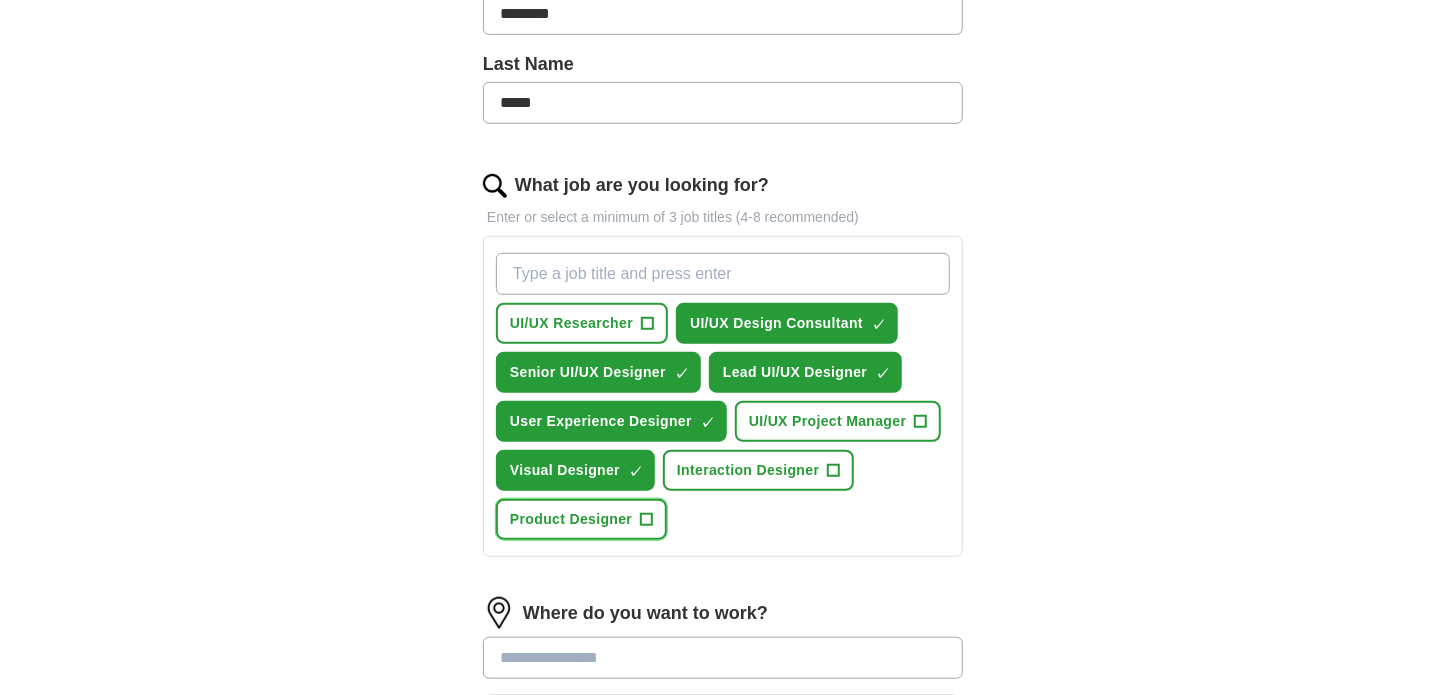 click on "Product Designer" at bounding box center [571, 519] 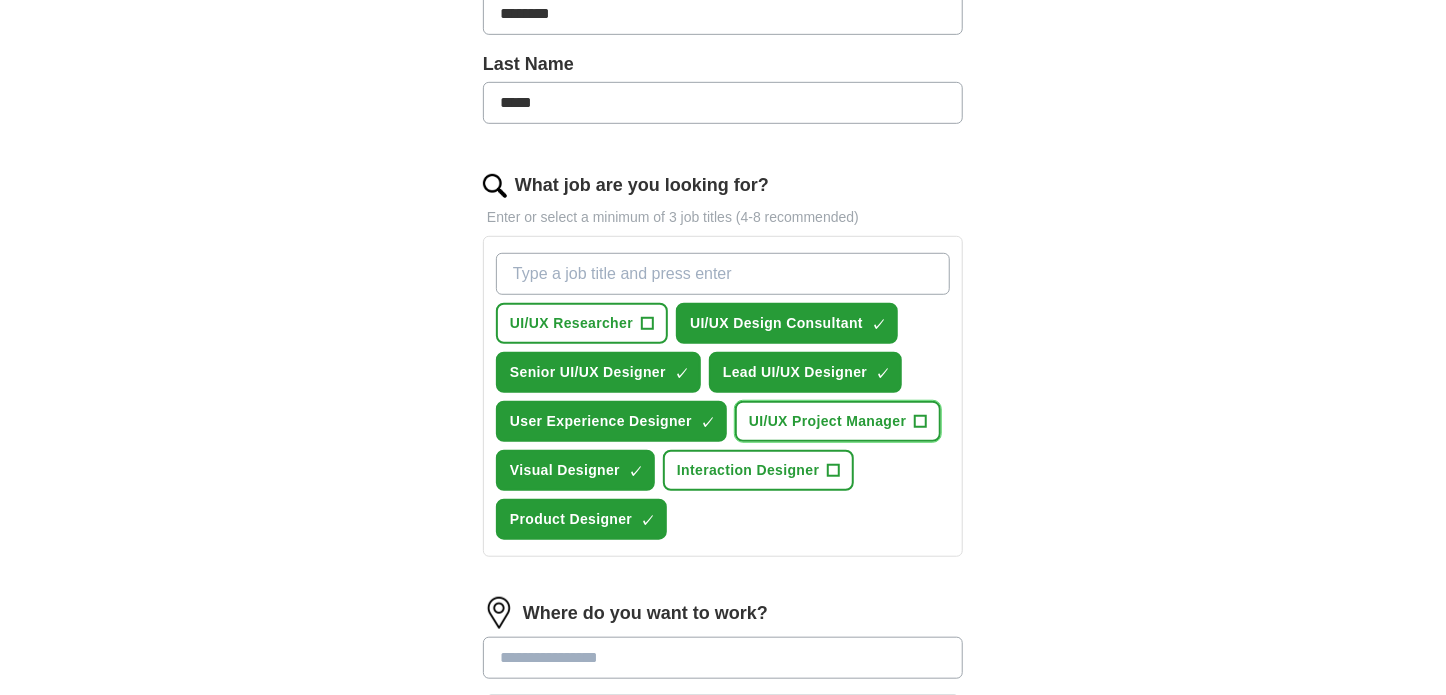 click on "UI/UX Project Manager" at bounding box center (828, 421) 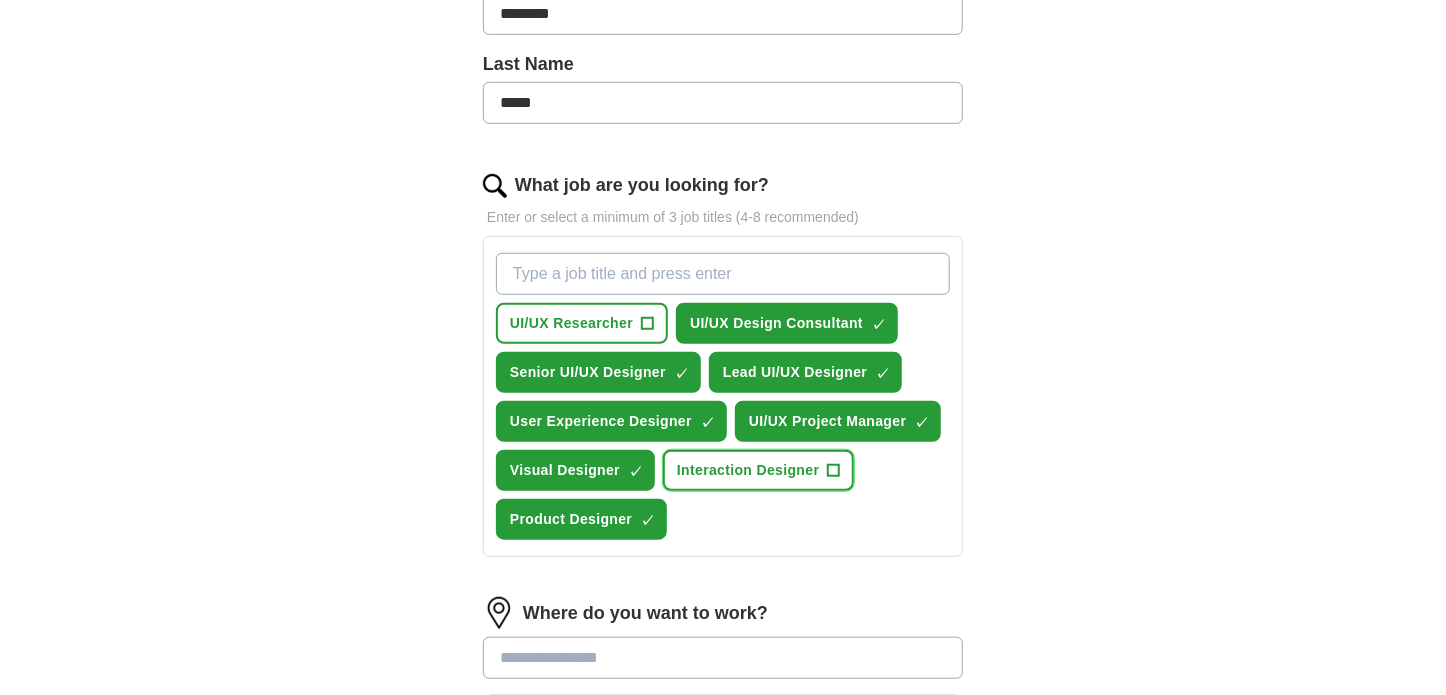click on "Interaction Designer" at bounding box center (748, 470) 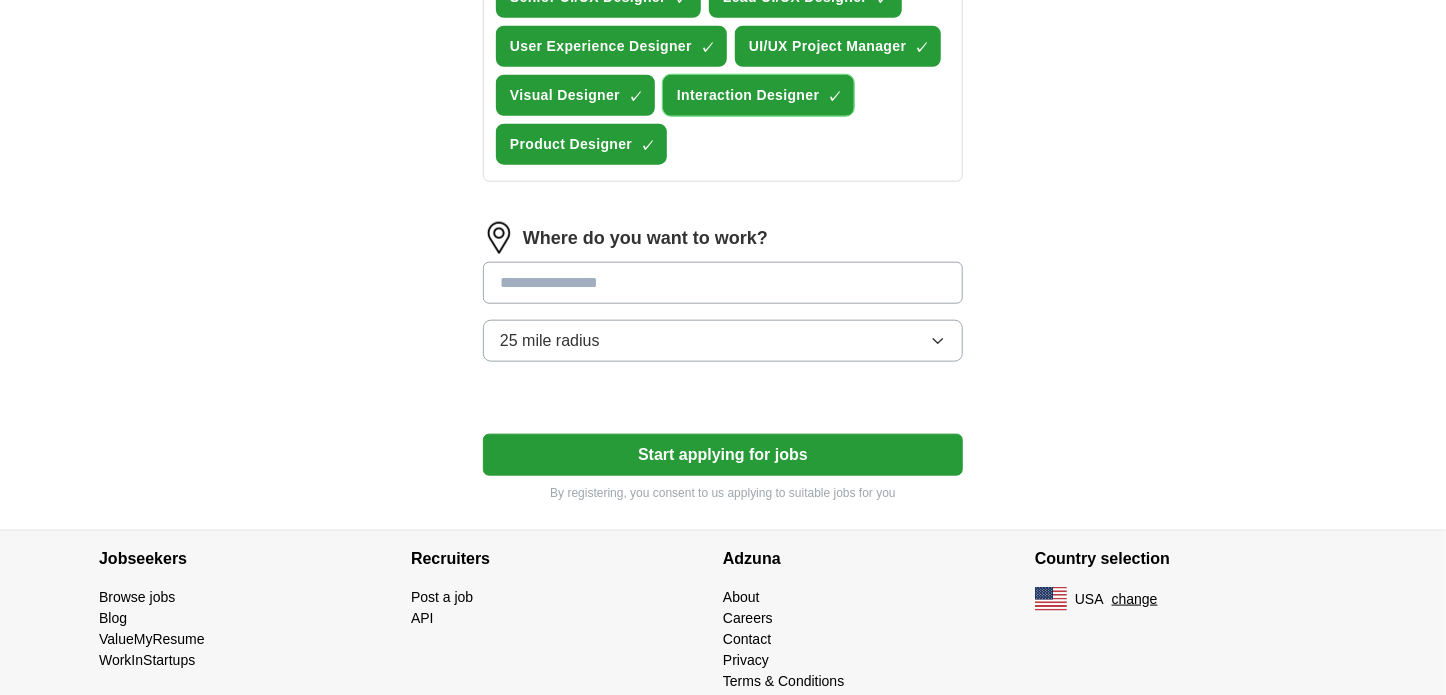 scroll, scrollTop: 900, scrollLeft: 0, axis: vertical 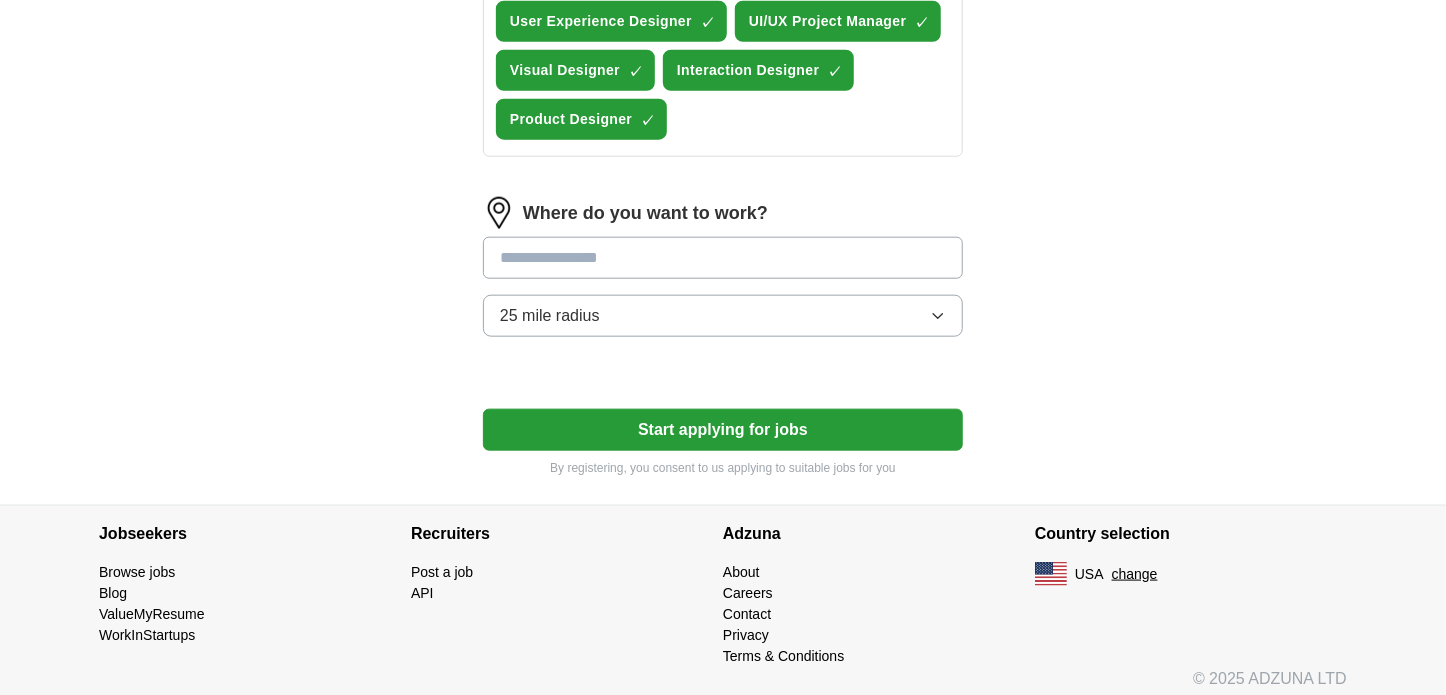 click at bounding box center [723, 258] 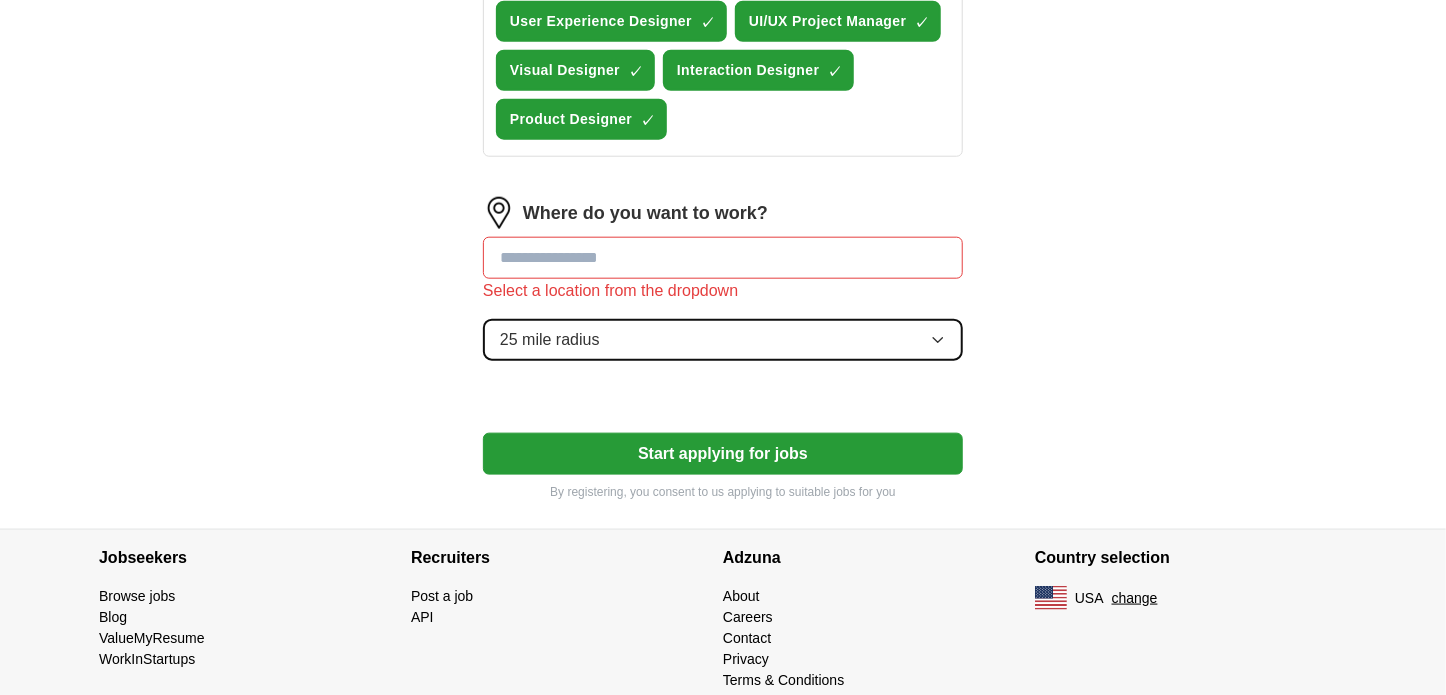 click on "Where do you want to work? Select a location from the dropdown 25 mile radius" at bounding box center [723, 287] 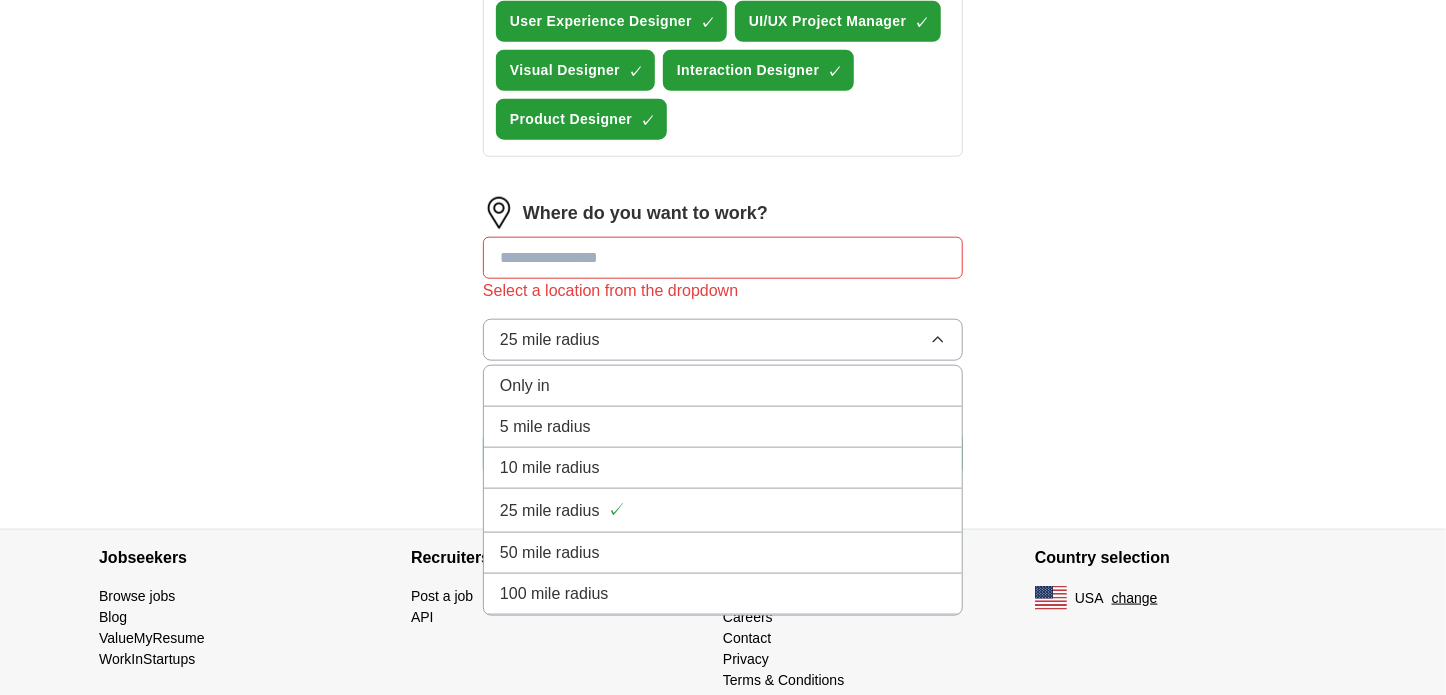 click at bounding box center [723, 258] 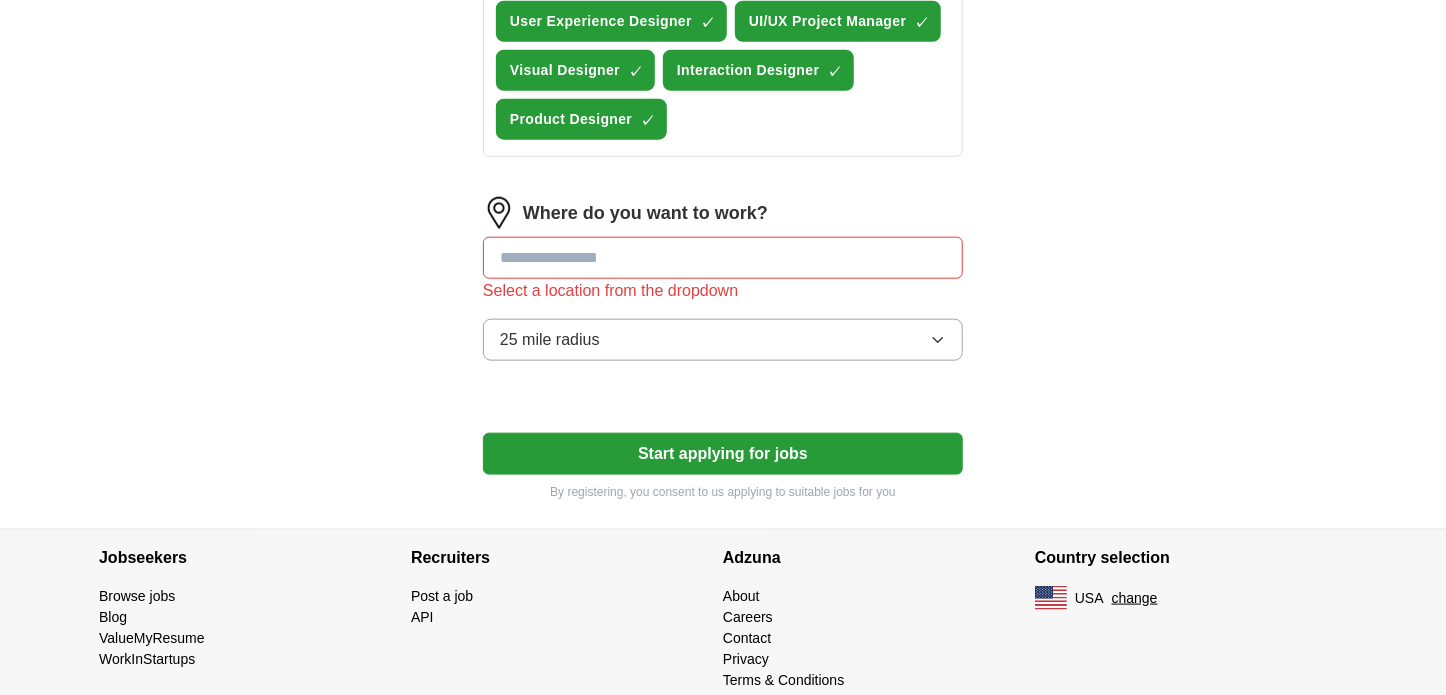 click at bounding box center (723, 258) 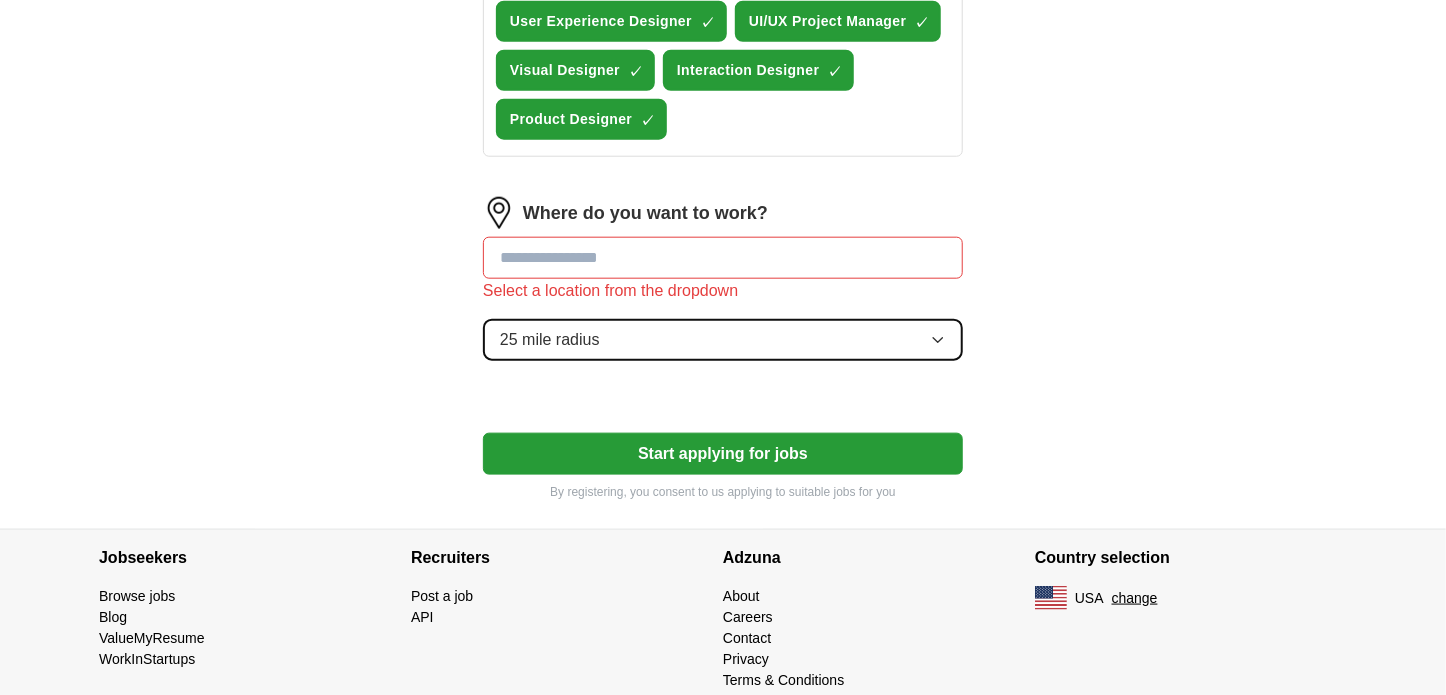 click on "25 mile radius" at bounding box center [723, 340] 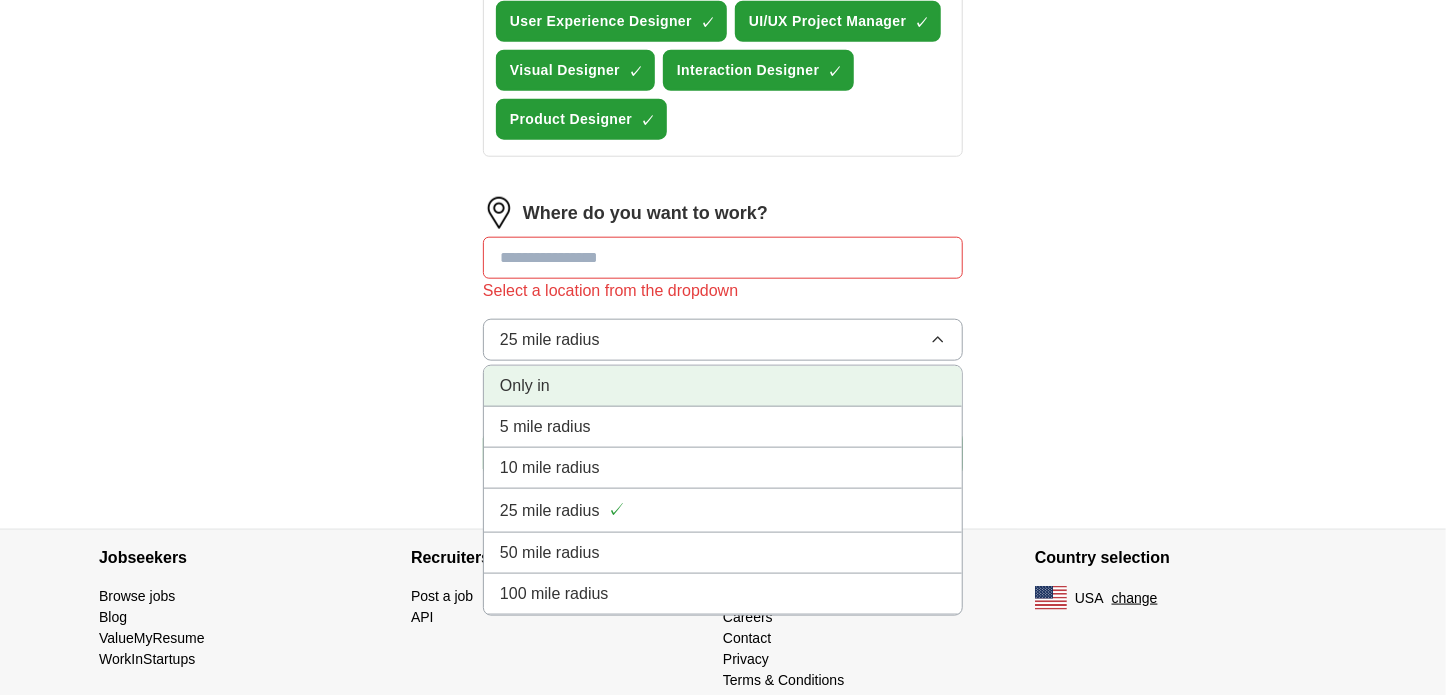 click on "Only in" at bounding box center (723, 386) 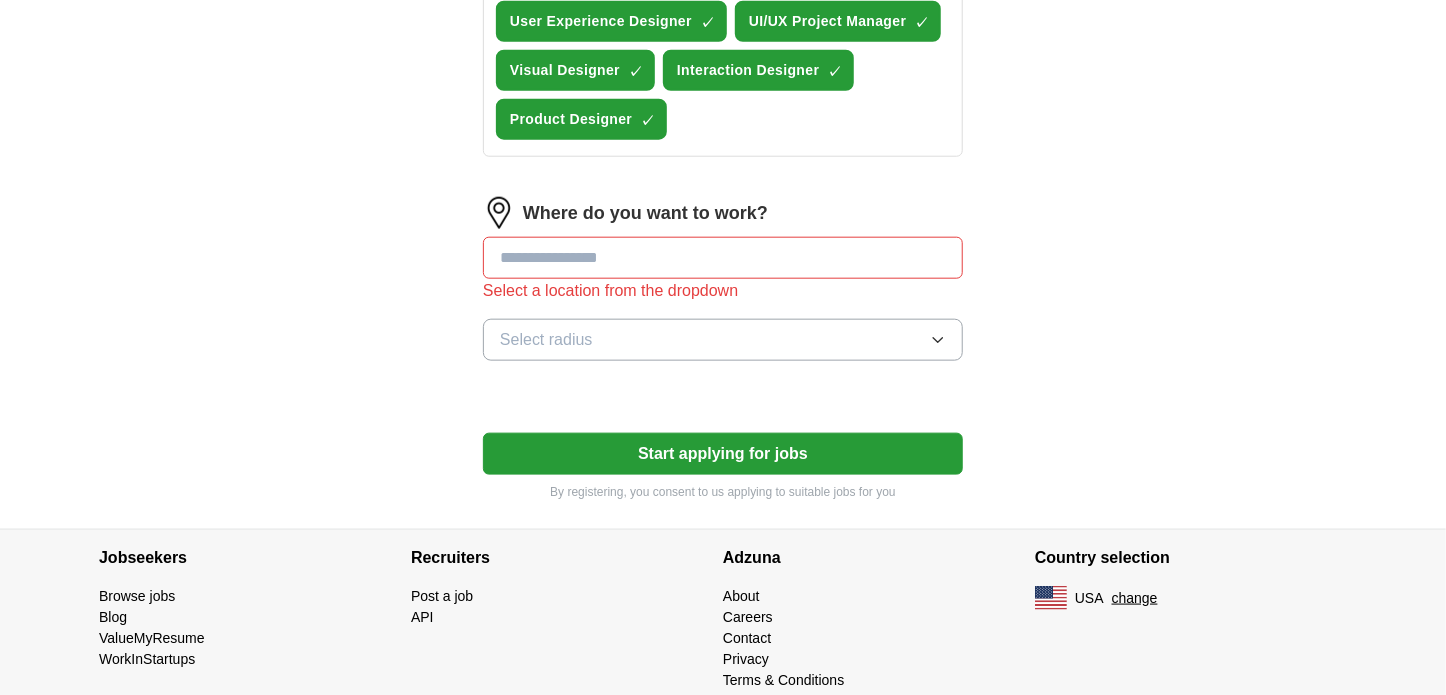 click at bounding box center (723, 258) 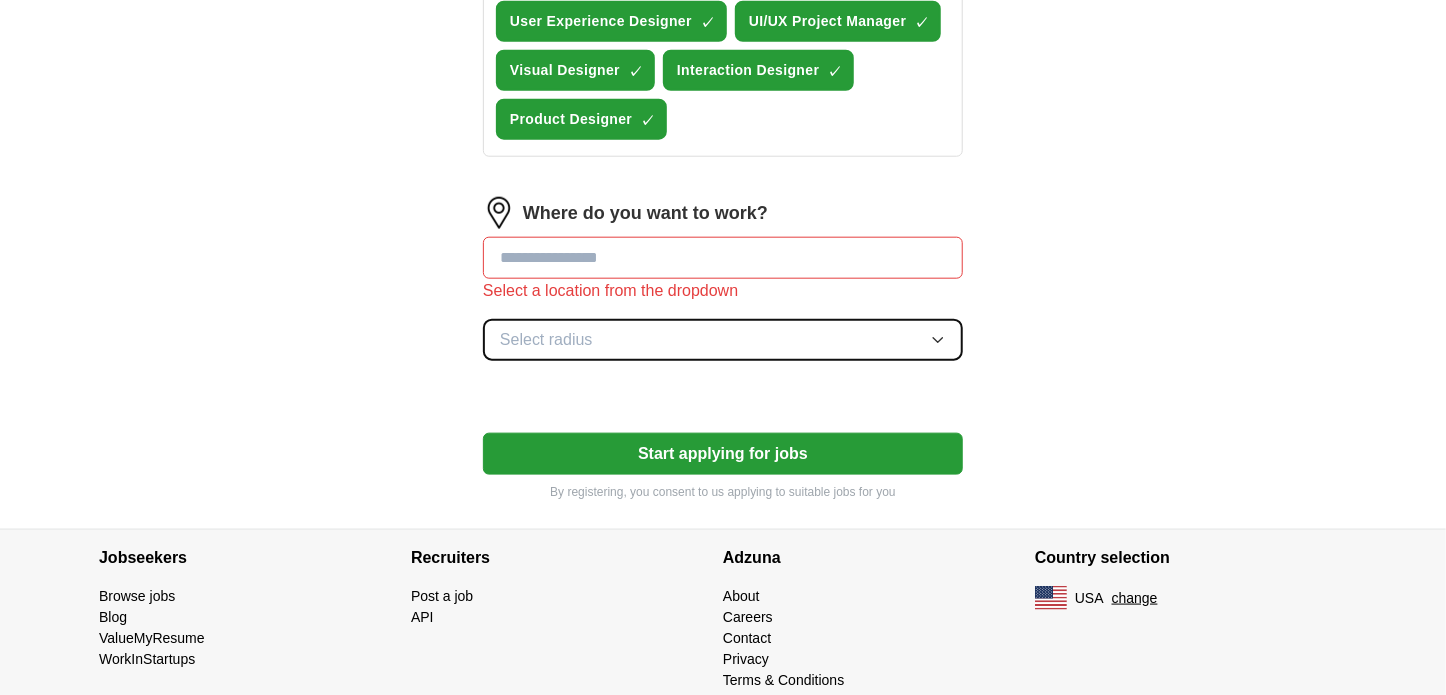 click on "Select radius" at bounding box center [723, 340] 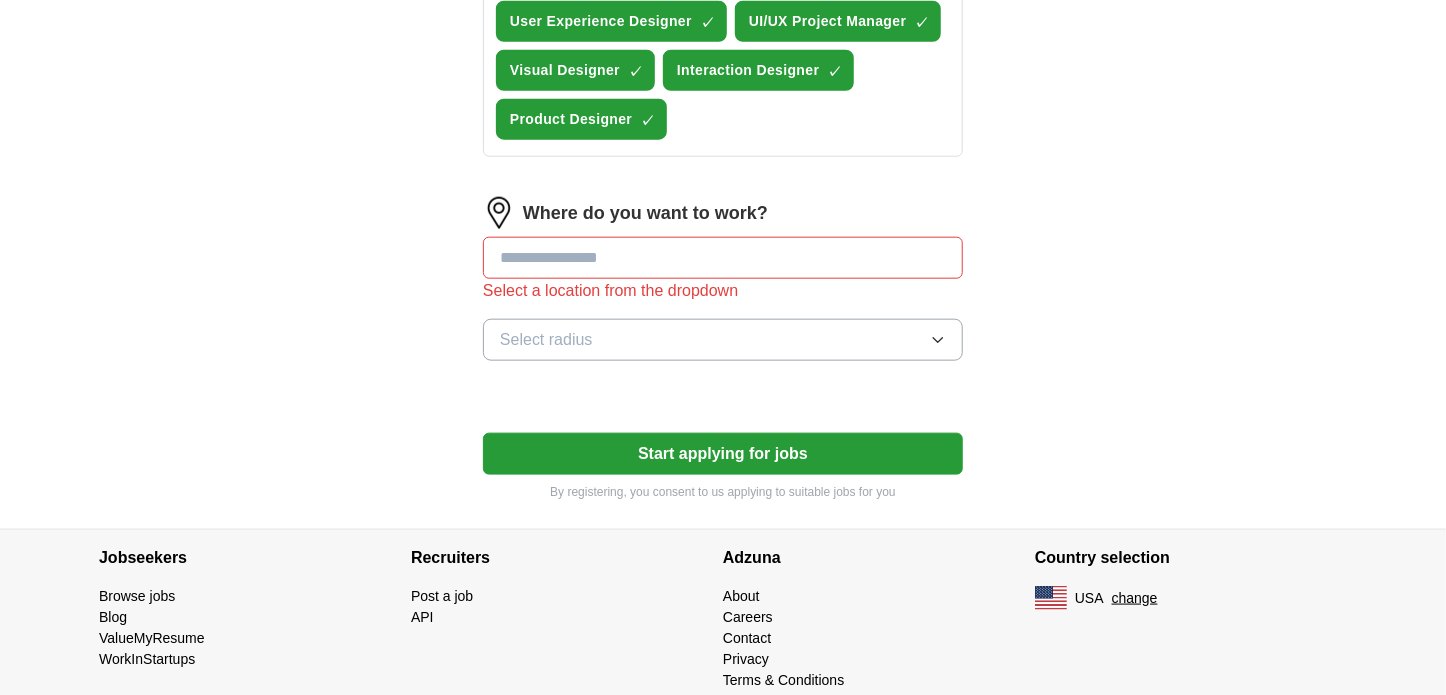 click on "ApplyIQ Let ApplyIQ do the hard work of searching and applying for jobs. Just tell us what you're looking for, and we'll do the rest. Select a resume [FILENAME] [DATE], [TIME] Upload a different resume By uploading your resume you agree to our T&Cs and Privacy Notice. First Name ******** Last Name ***** What job are you looking for? Enter or select a minimum of 3 job titles (4-8 recommended) UI/UX Researcher + UI/UX Design Consultant ✓ × Senior UI/UX Designer ✓ × Lead UI/UX Designer ✓ × User Experience Designer ✓ × UI/UX Project Manager ✓ × Visual Designer ✓ × Interaction Designer ✓ × Product Designer ✓ × Where do you want to work? Select a location from the dropdown Select radius Start applying for jobs By registering, you consent to us applying to suitable jobs for you" at bounding box center [723, -155] 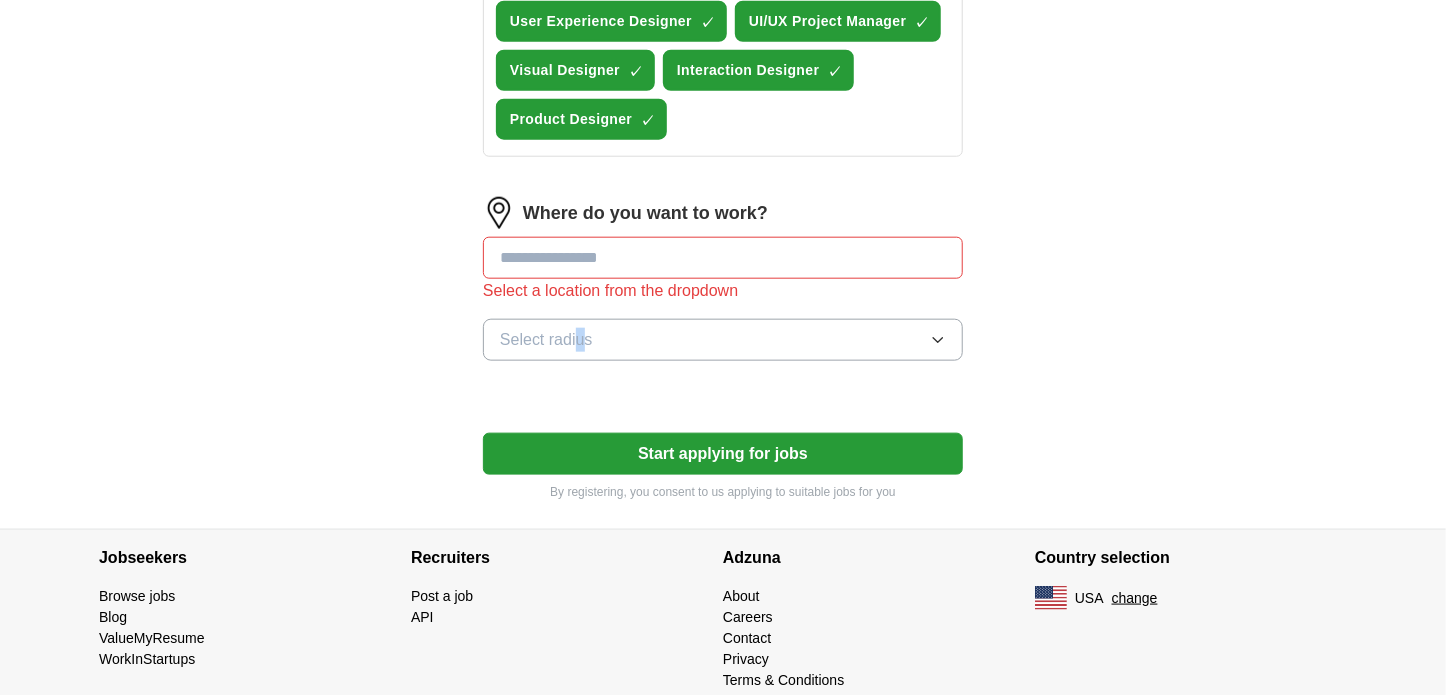 click on "Where do you want to work? Select a location from the dropdown Select radius" at bounding box center [723, 287] 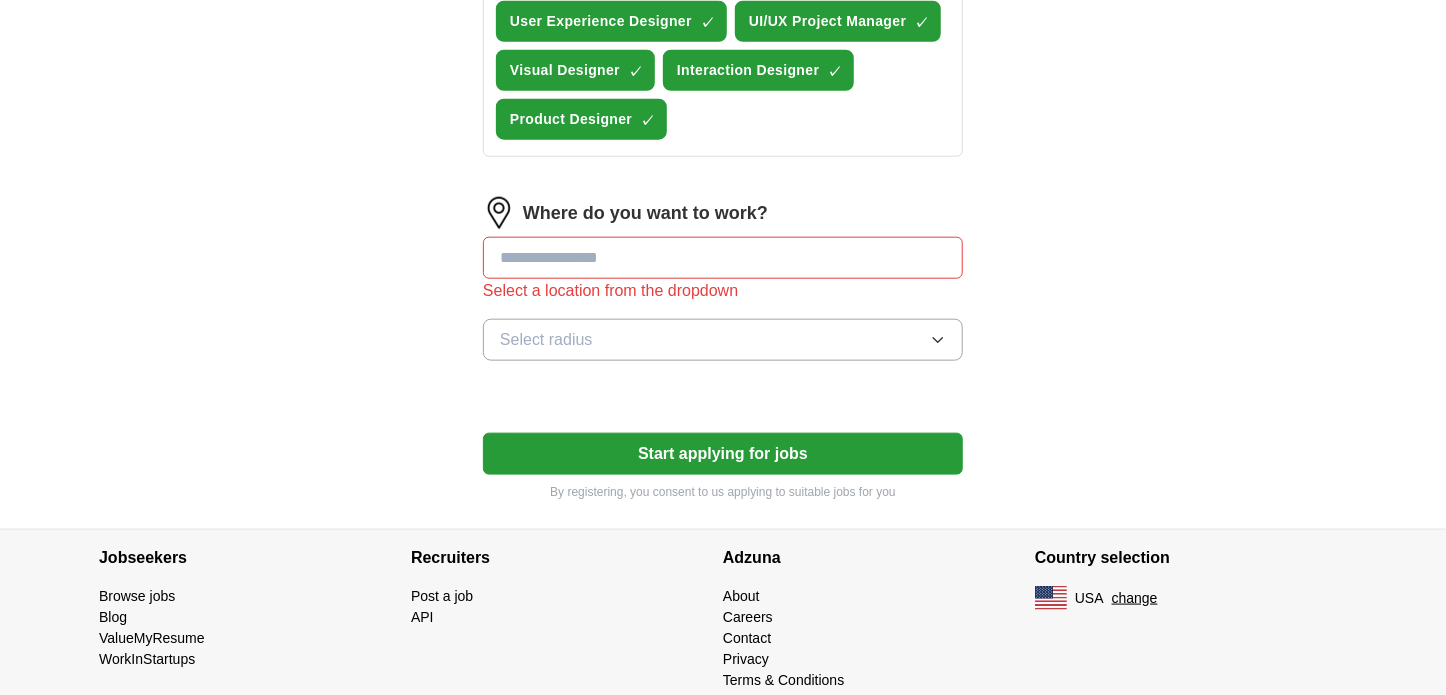 click on "Select a resume [FILENAME] [DATE], [TIME] Upload a different resume By uploading your resume you agree to our T&Cs and Privacy Notice. First Name ******** Last Name ***** What job are you looking for? Enter or select a minimum of 3 job titles (4-8 recommended) UI/UX Researcher + UI/UX Design Consultant ✓ × Senior UI/UX Designer ✓ × Lead UI/UX Designer ✓ × User Experience Designer ✓ × UI/UX Project Manager ✓ × Visual Designer ✓ × Interaction Designer ✓ × Product Designer ✓ × Where do you want to work? Select a location from the dropdown Select radius Start applying for jobs By registering, you consent to us applying to suitable jobs for you" at bounding box center (723, -63) 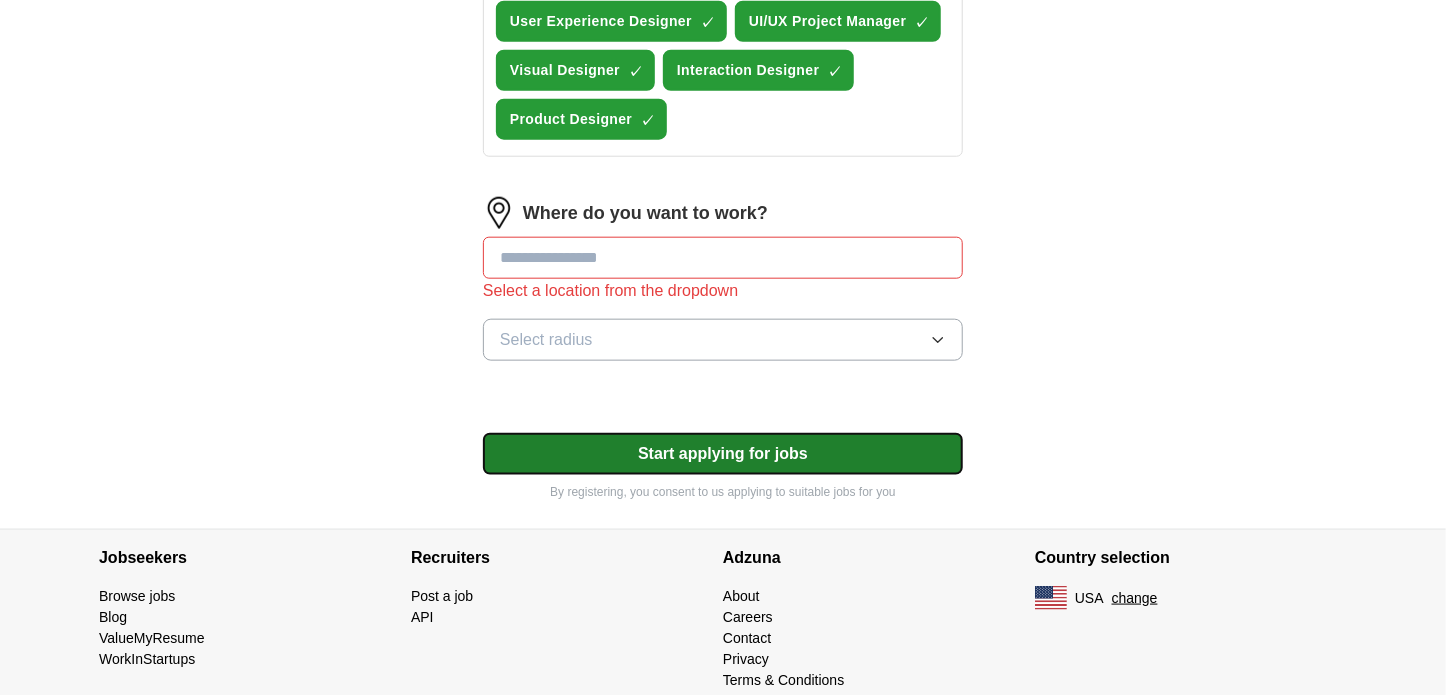 click on "Start applying for jobs" at bounding box center (723, 454) 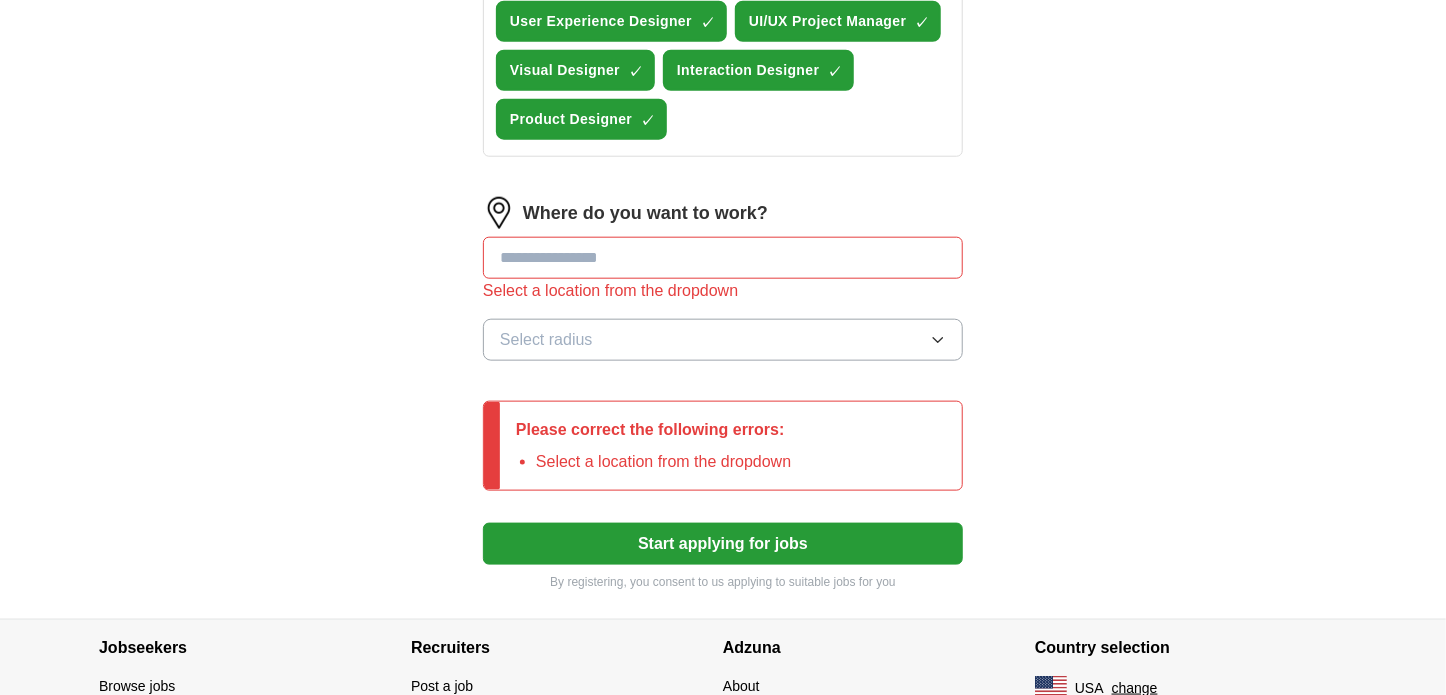 click at bounding box center (723, 258) 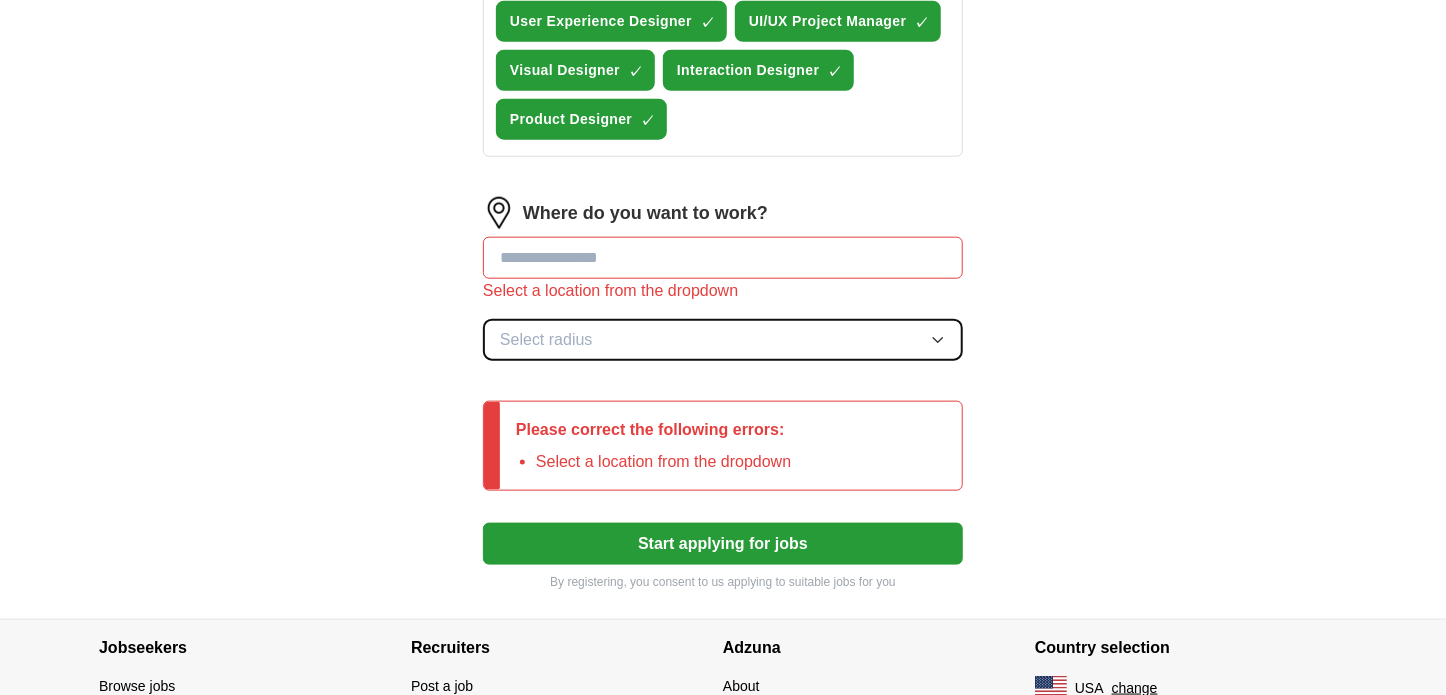 click on "Select radius" at bounding box center (723, 340) 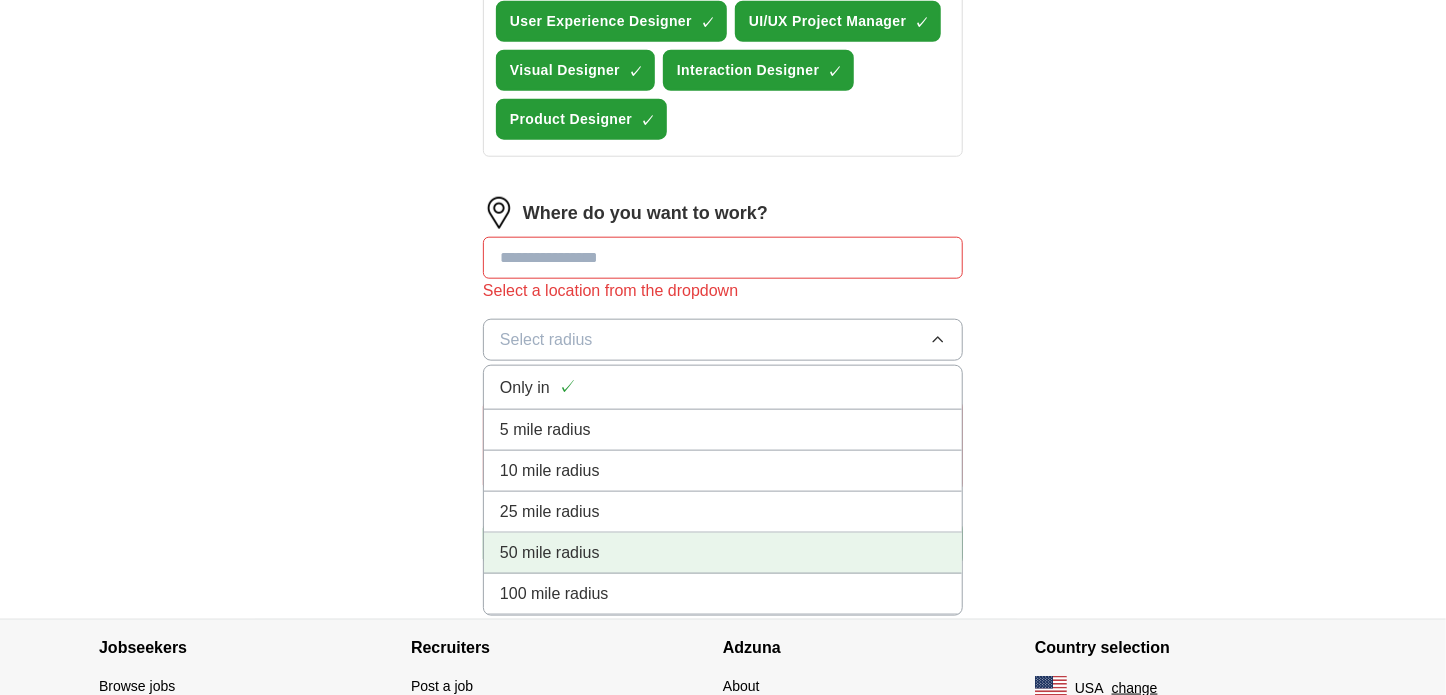 click on "50 mile radius" at bounding box center [723, 553] 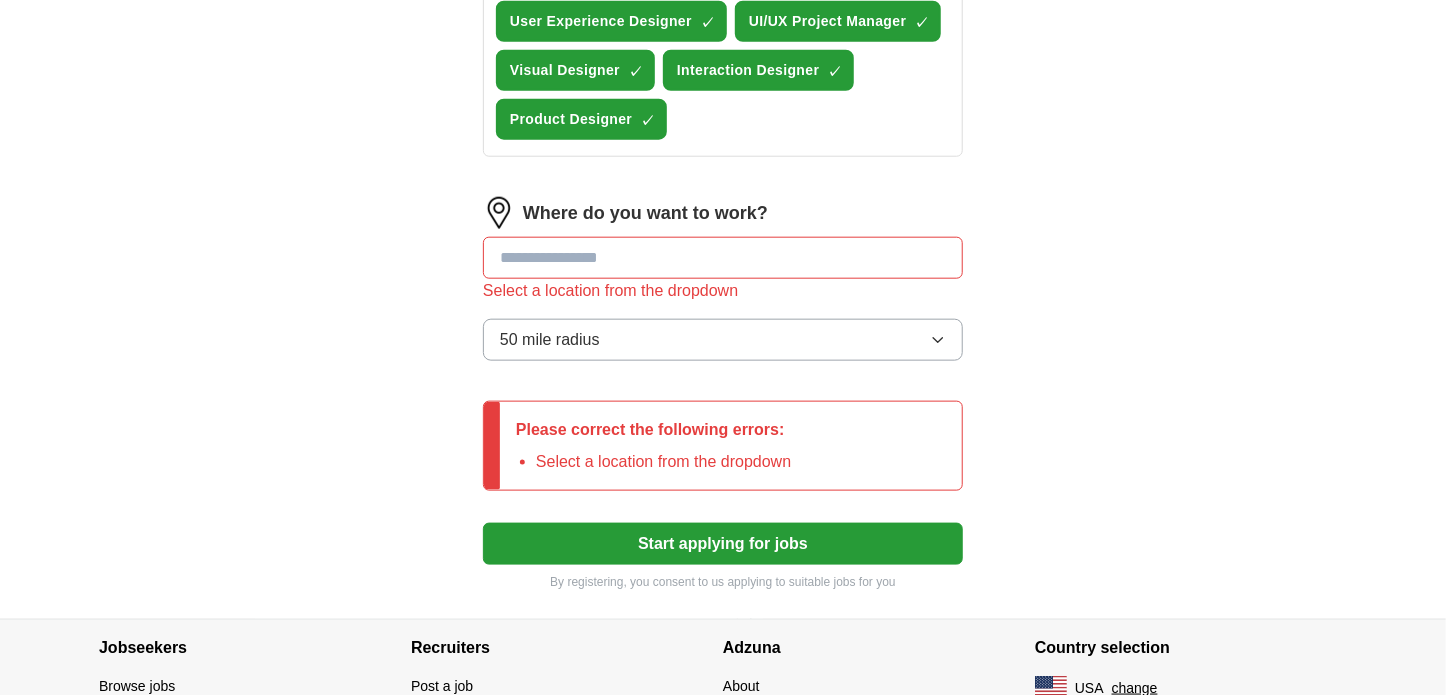 click at bounding box center (723, 258) 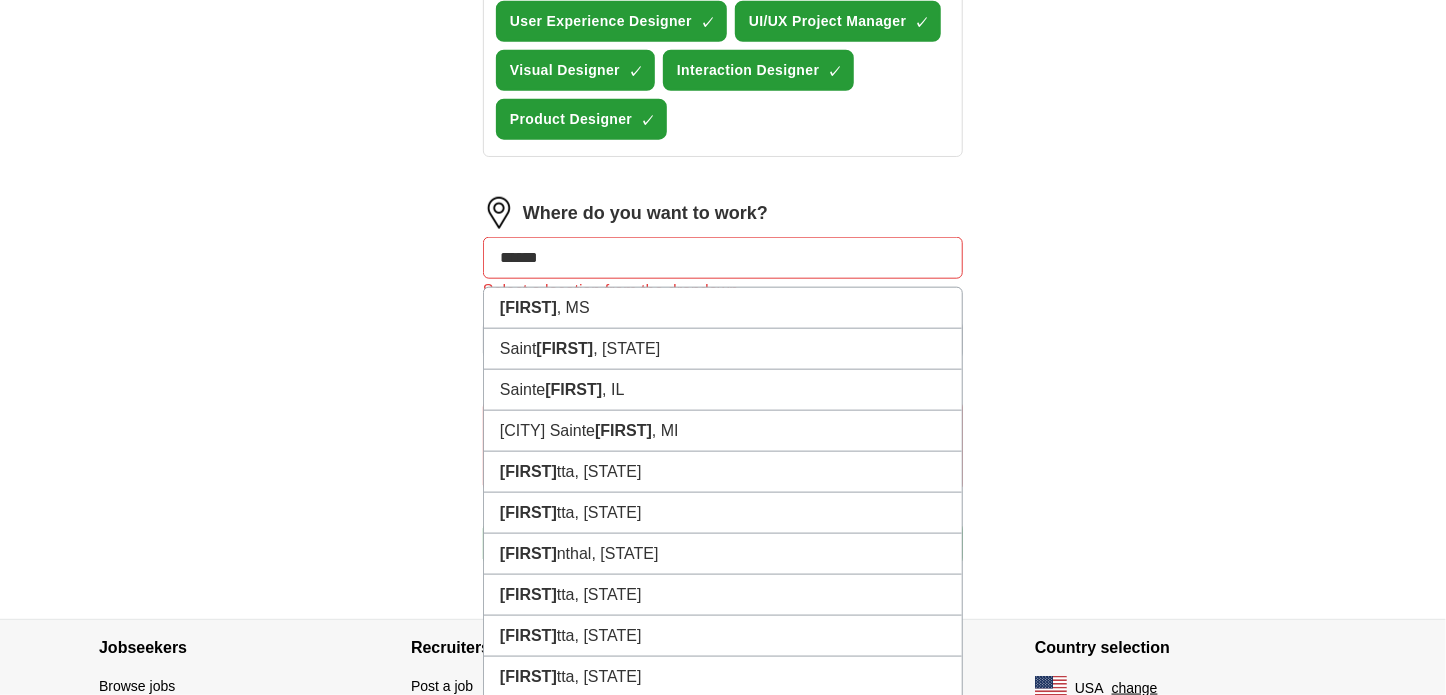type on "*******" 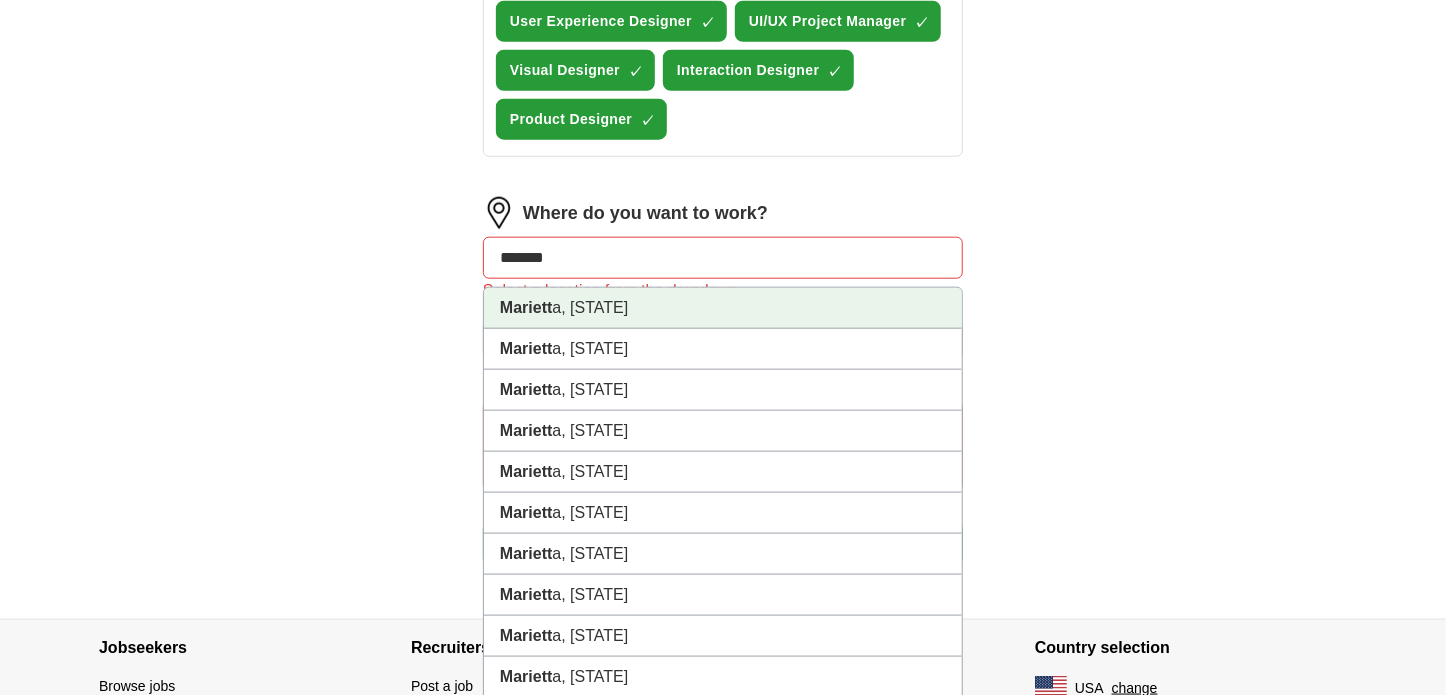 click on "Mariett a, [STATE]" at bounding box center [723, 308] 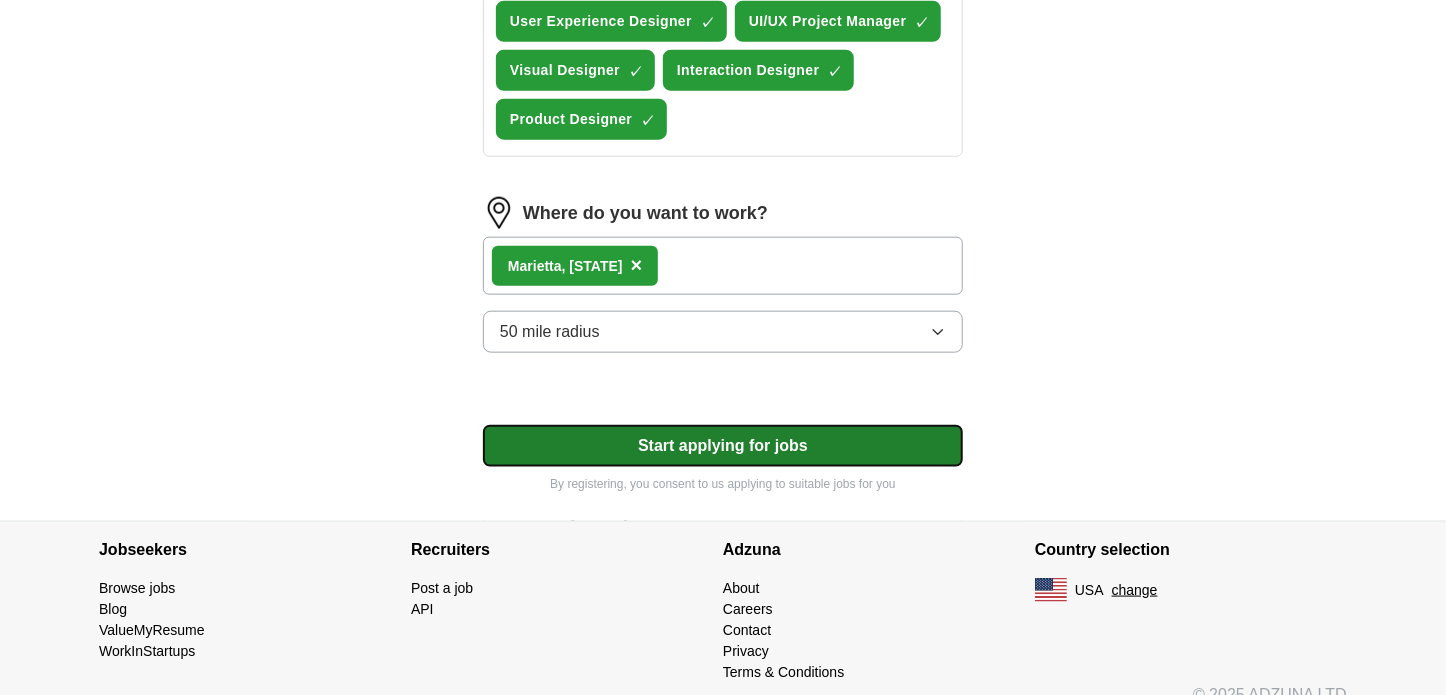 click on "Start applying for jobs" at bounding box center [723, 446] 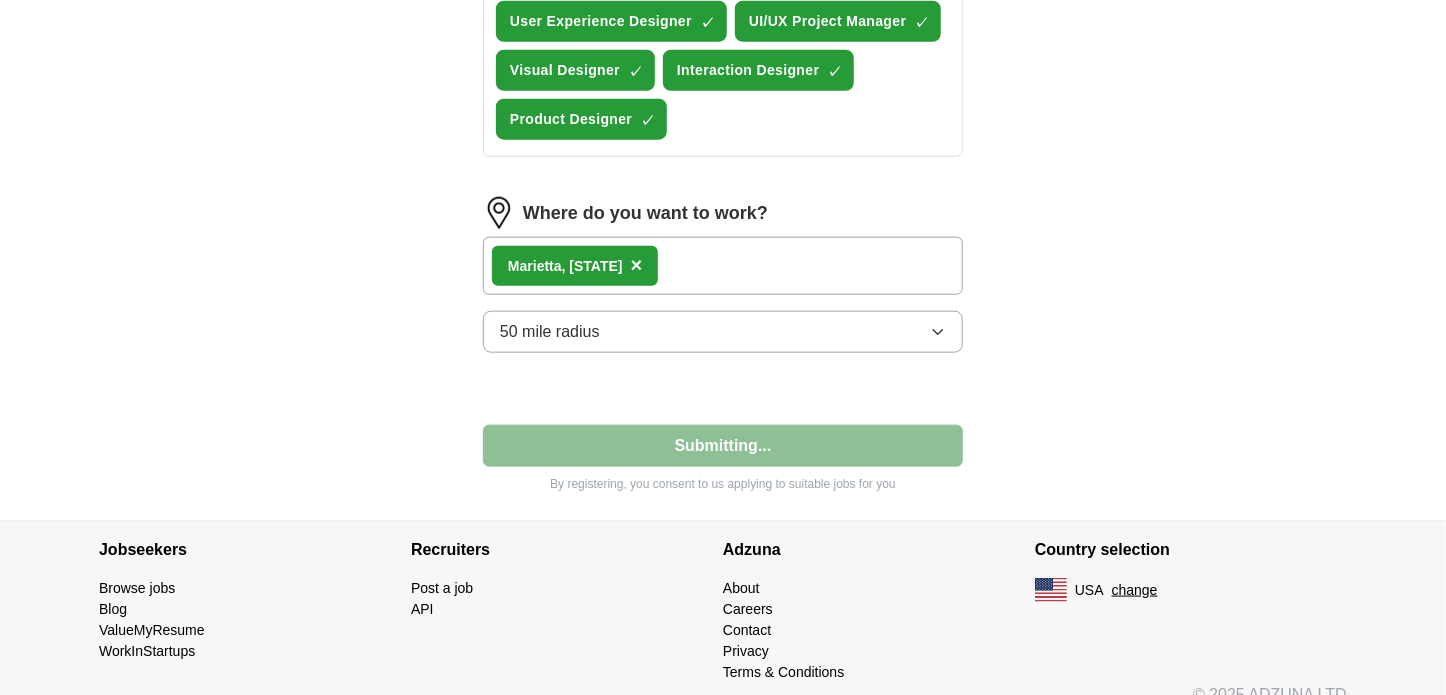 select on "**" 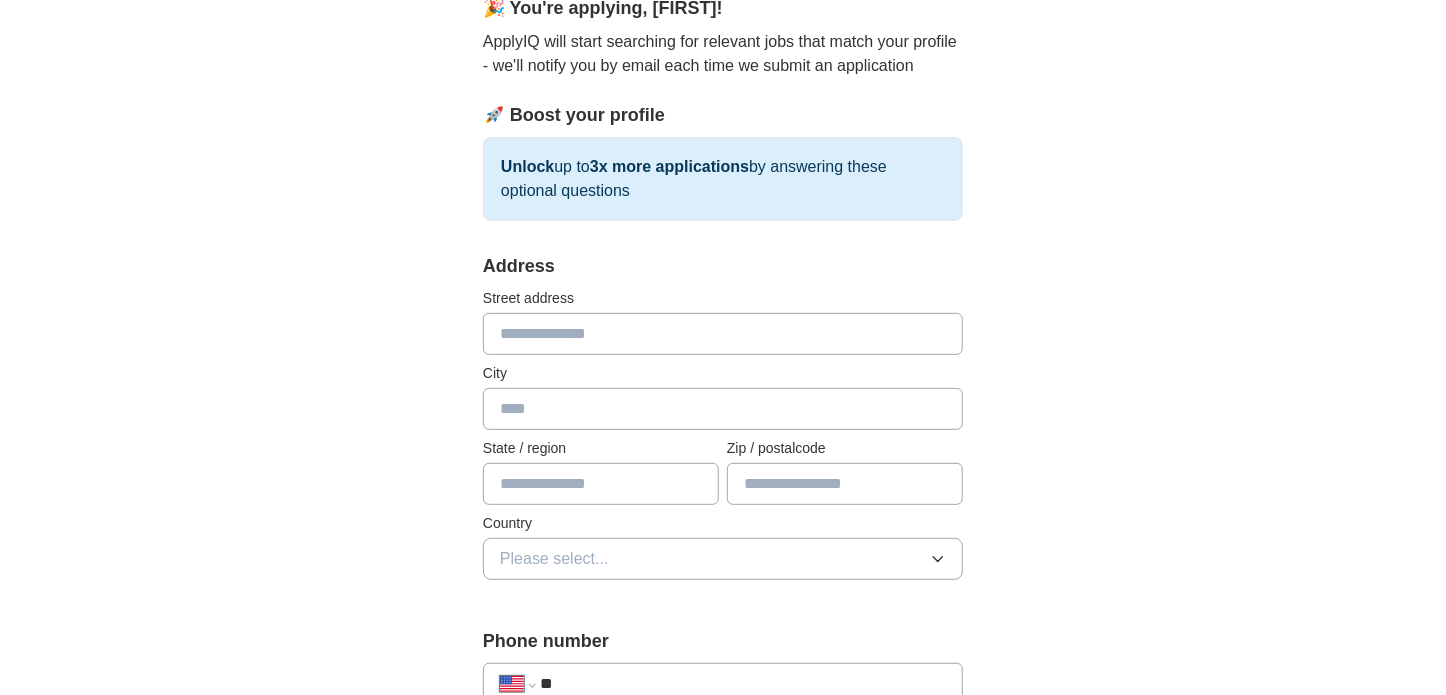 scroll, scrollTop: 200, scrollLeft: 0, axis: vertical 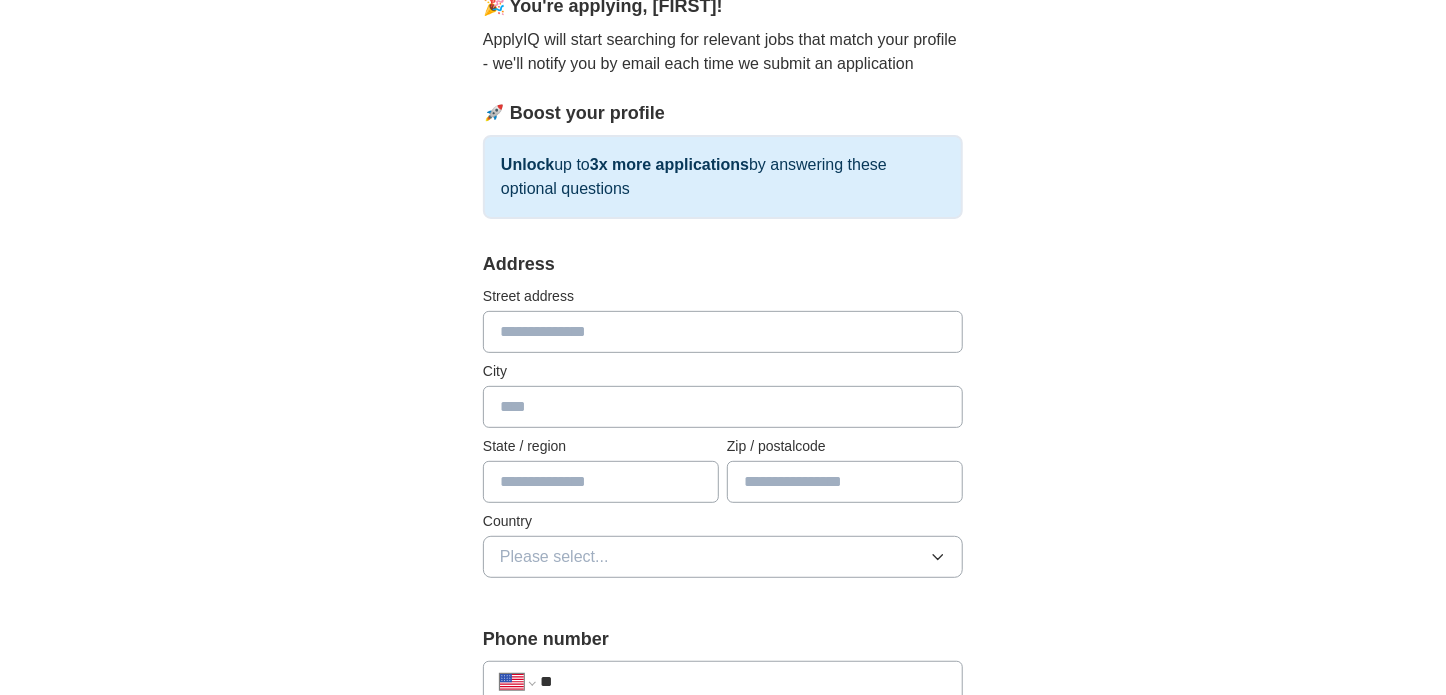 click at bounding box center [723, 332] 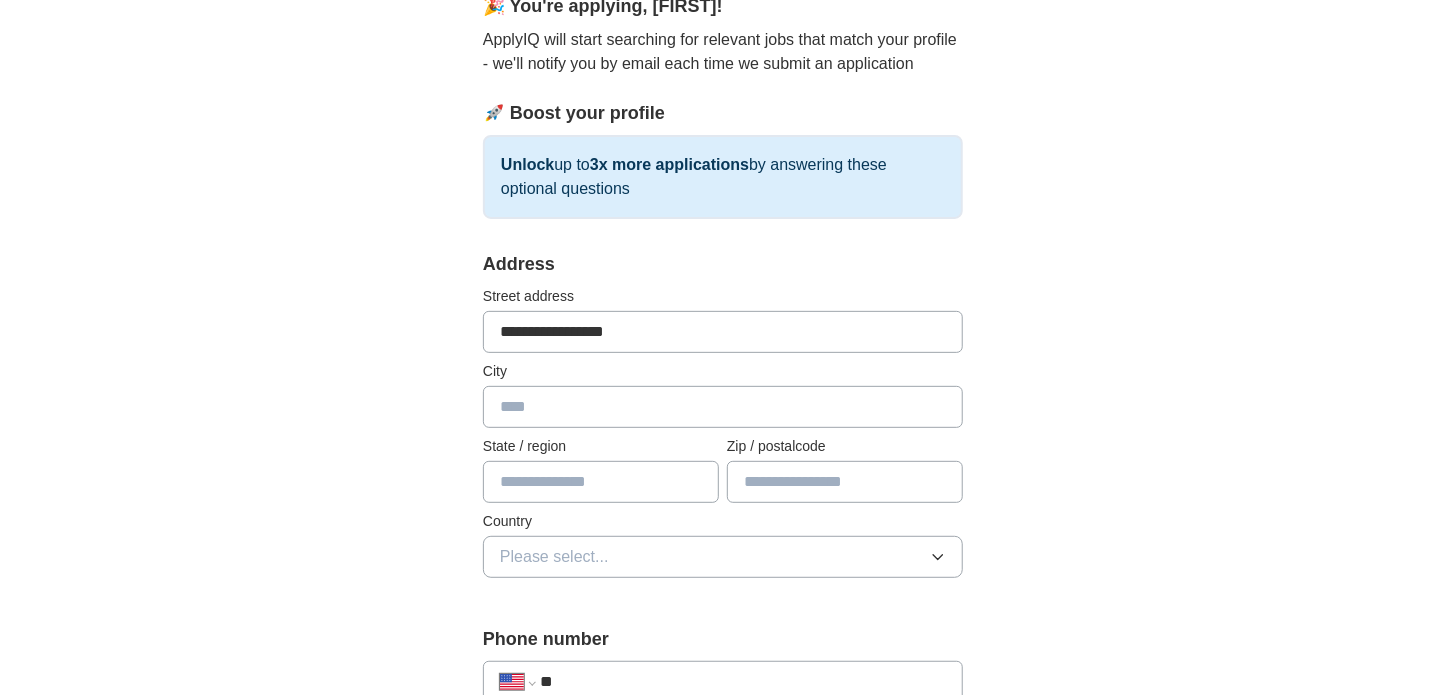 type on "********" 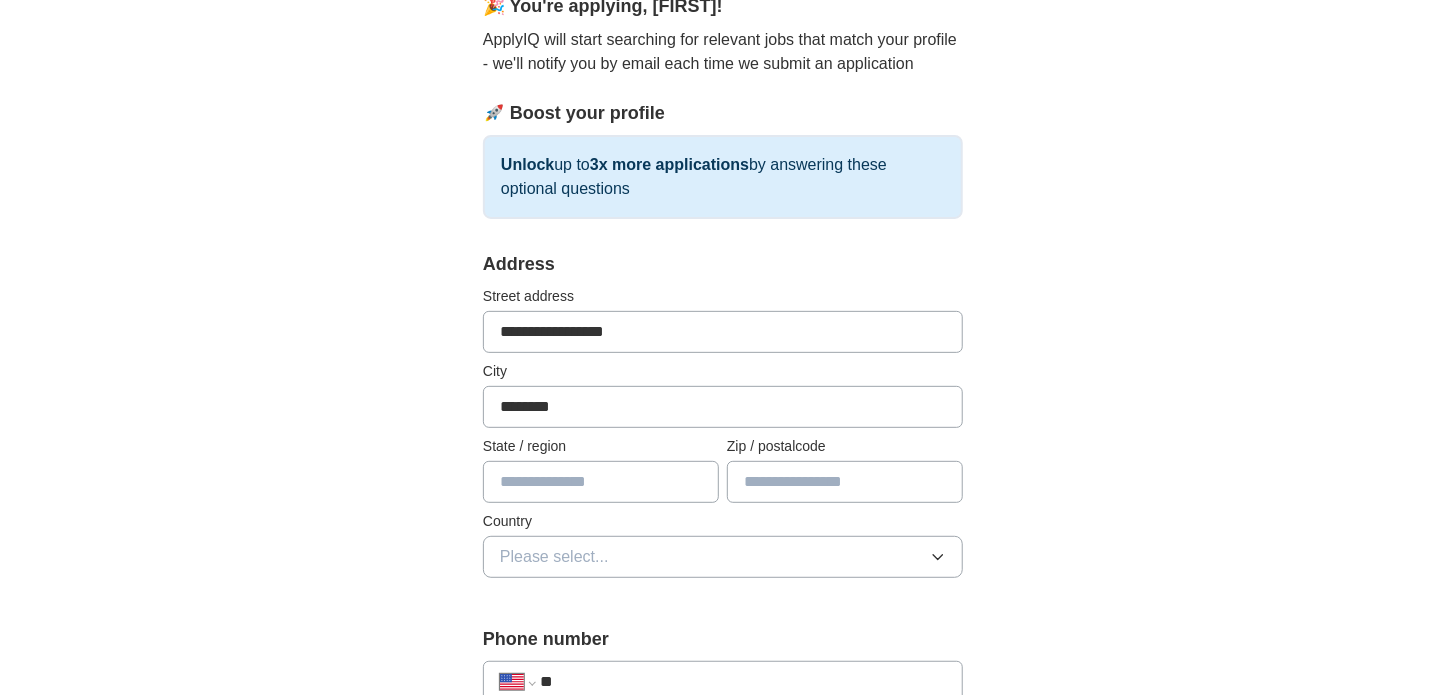 type on "**" 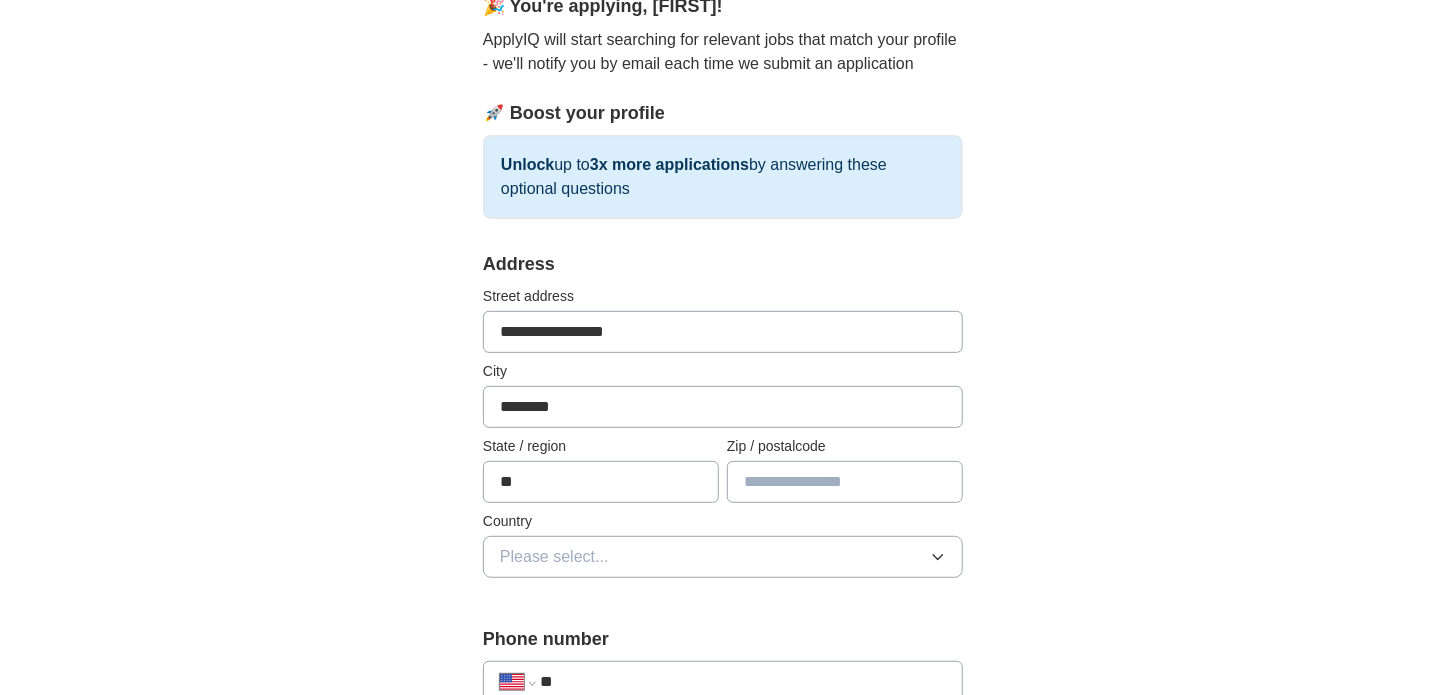 type on "*****" 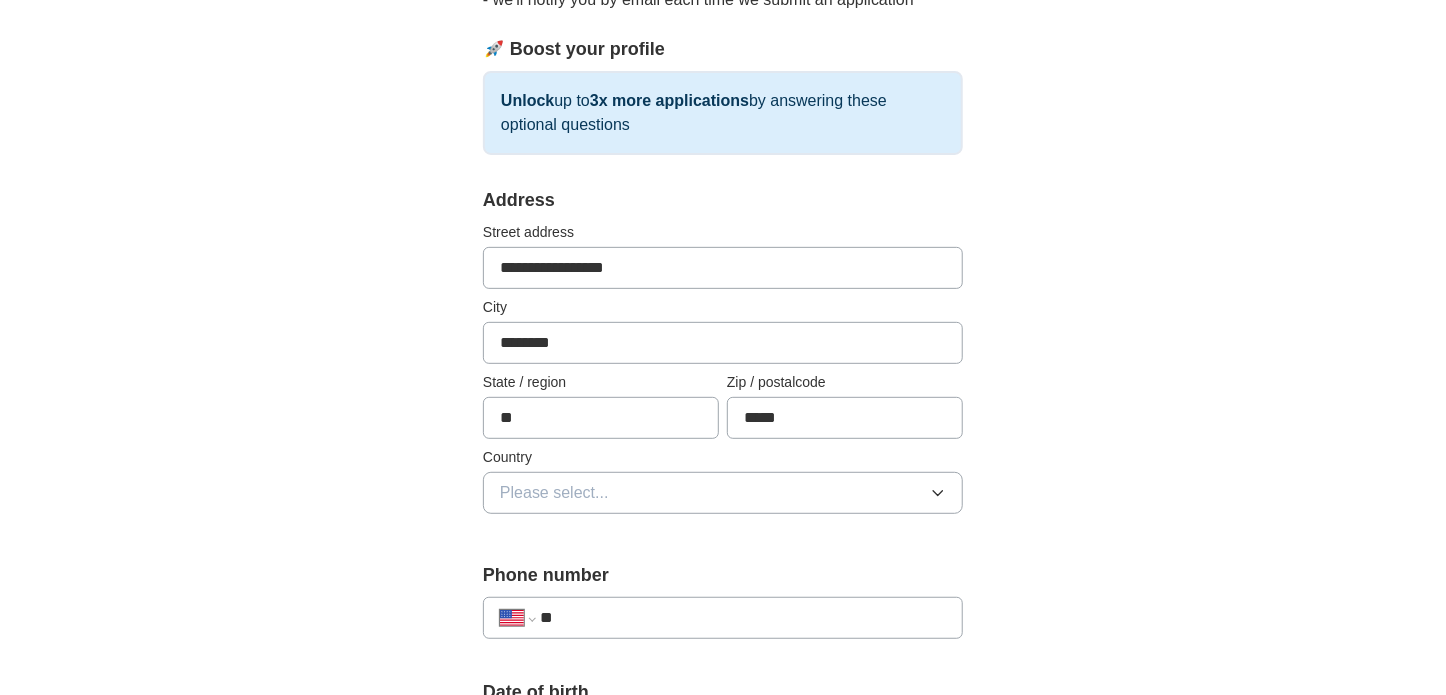 scroll, scrollTop: 500, scrollLeft: 0, axis: vertical 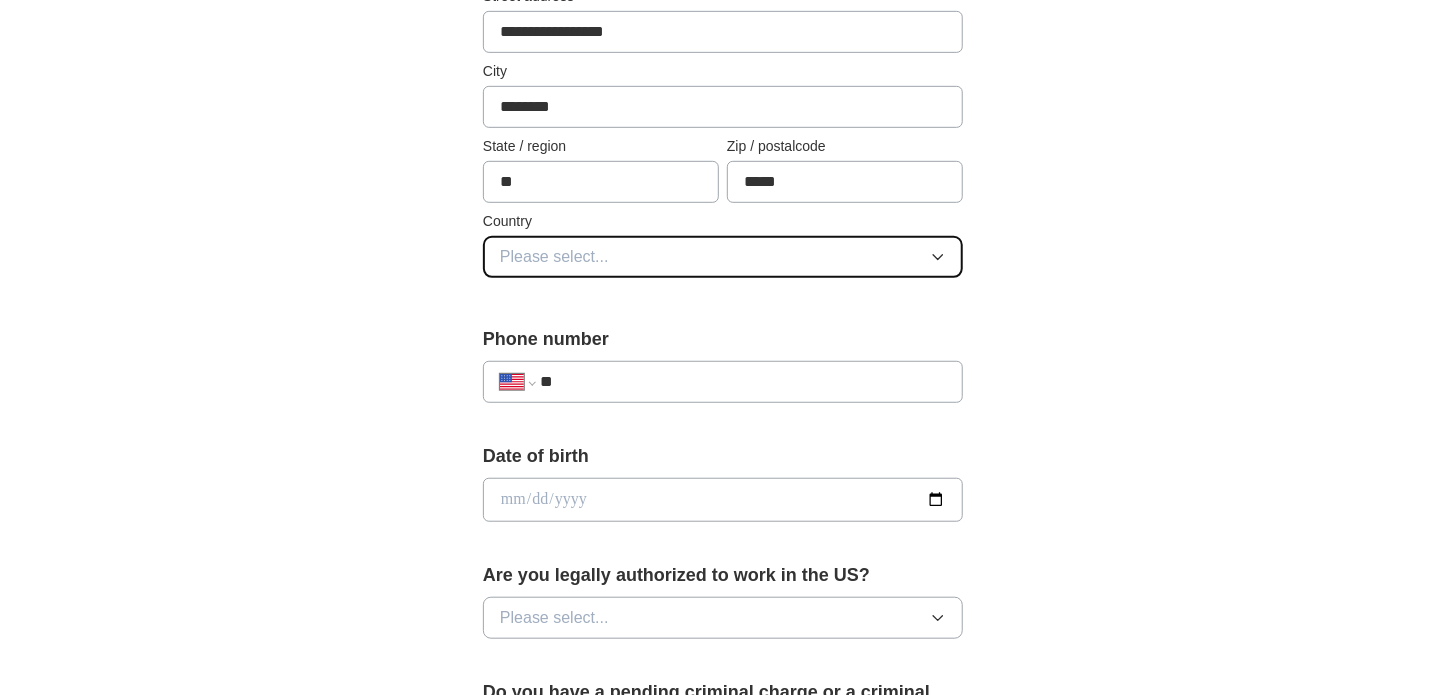 click on "Please select..." at bounding box center (554, 257) 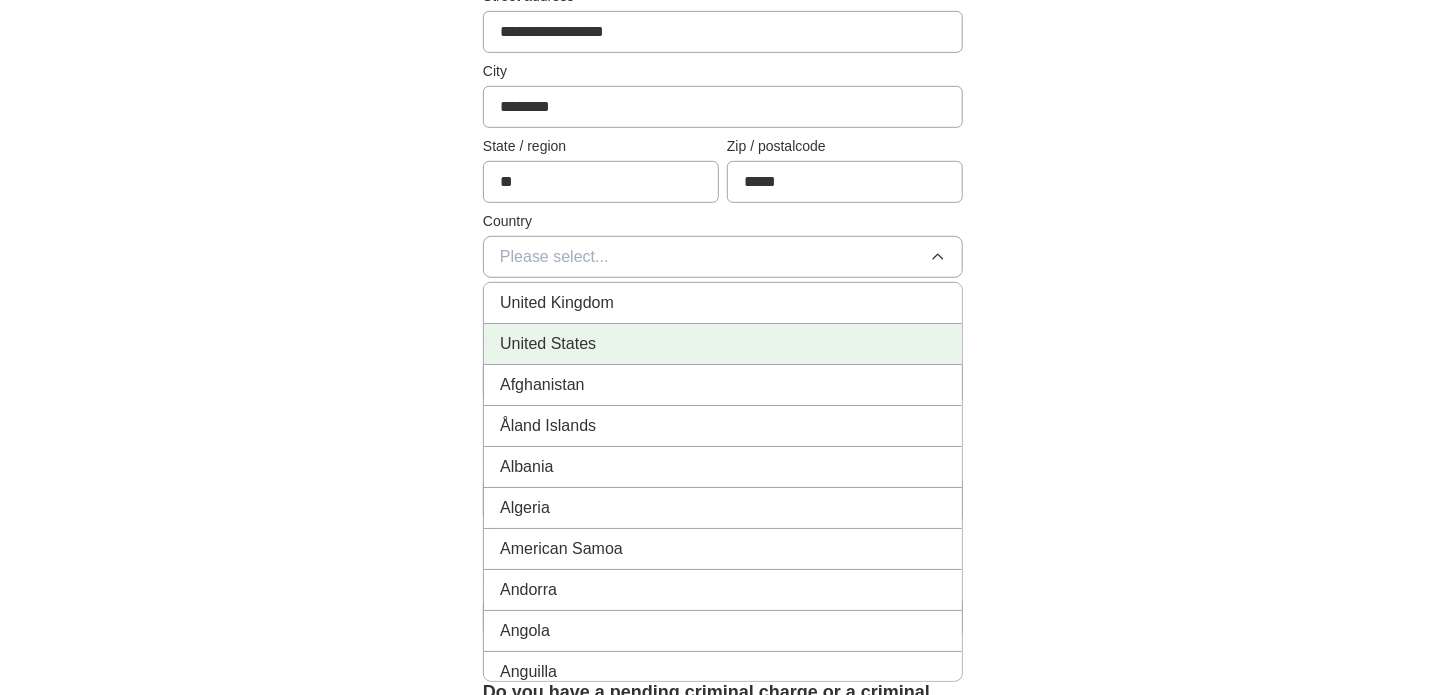 click on "United States" at bounding box center (723, 344) 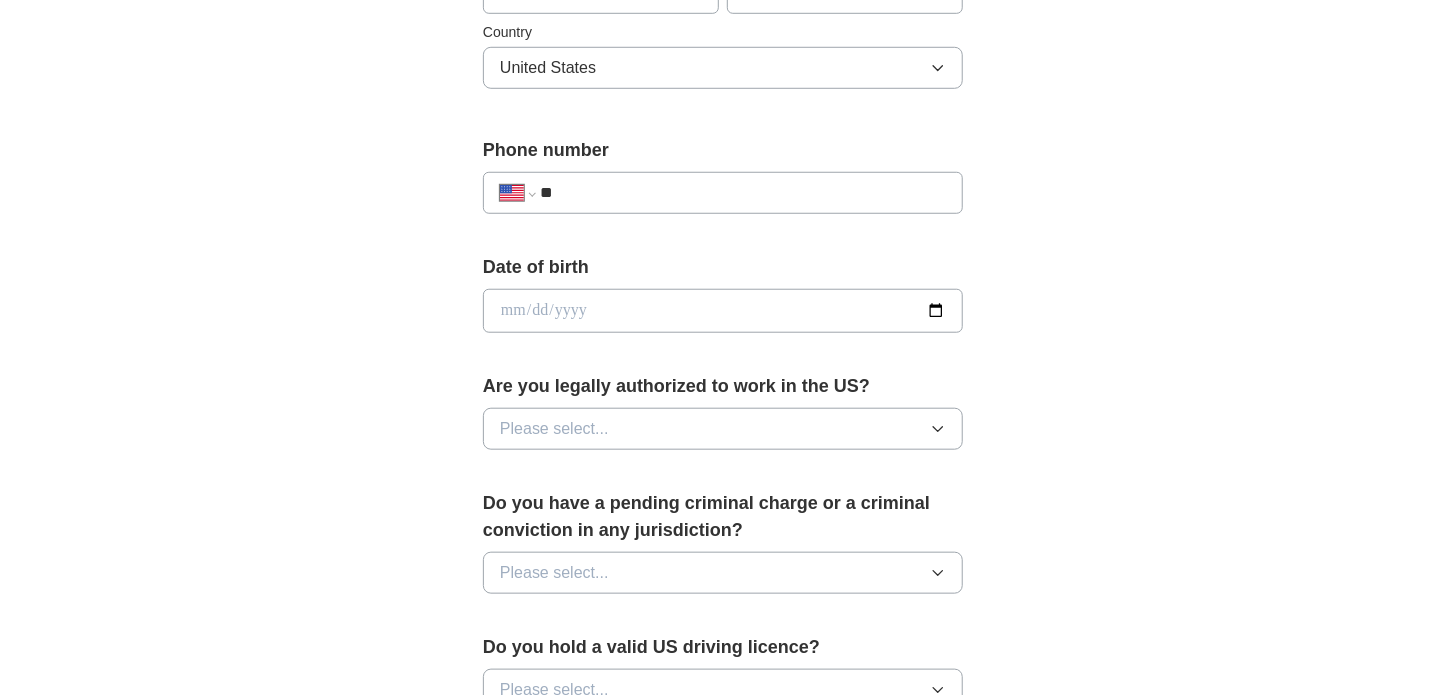 scroll, scrollTop: 700, scrollLeft: 0, axis: vertical 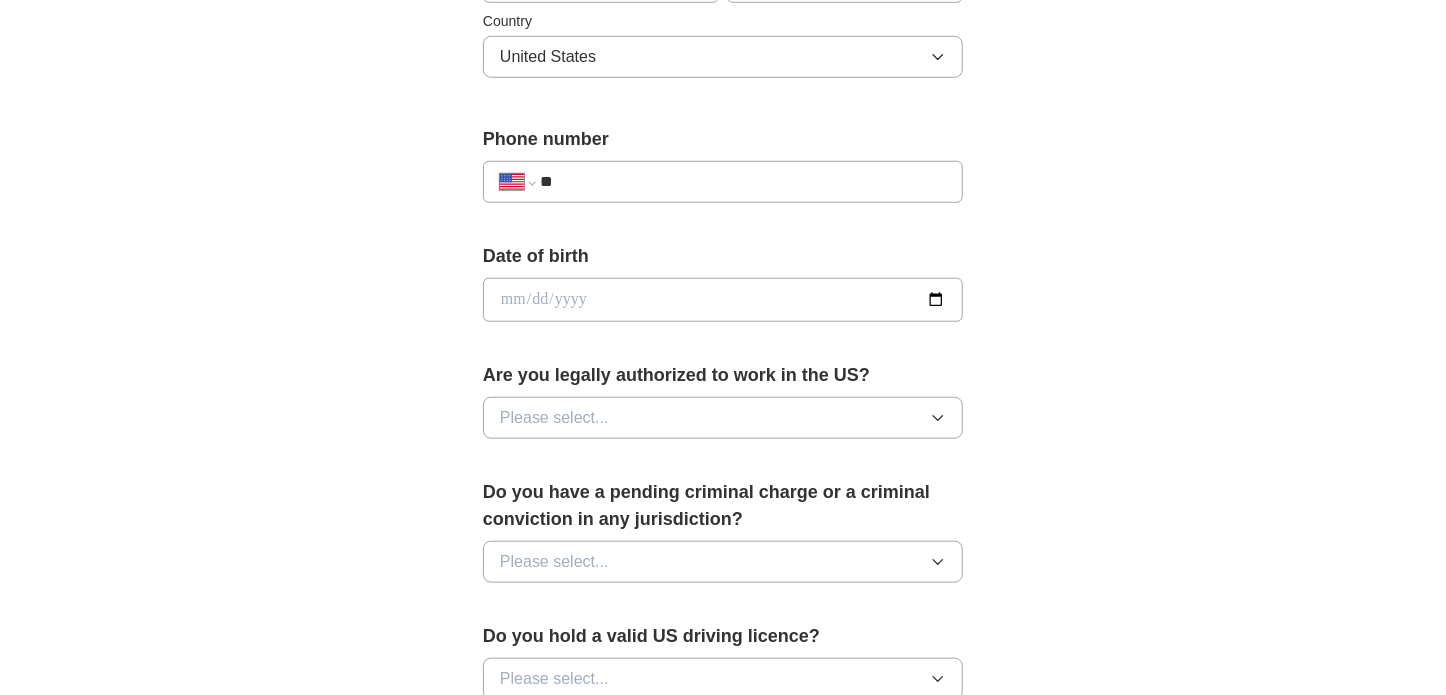 click on "**" at bounding box center (743, 182) 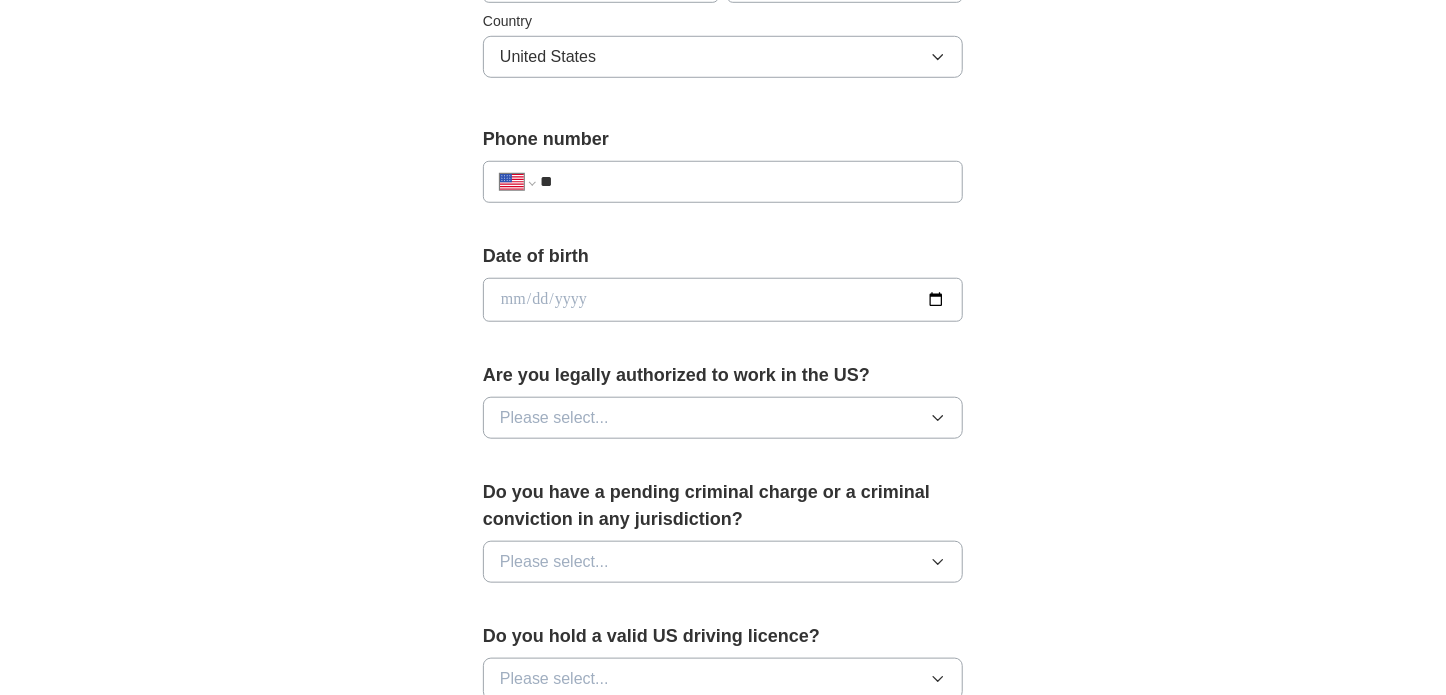 click on "**" at bounding box center (743, 182) 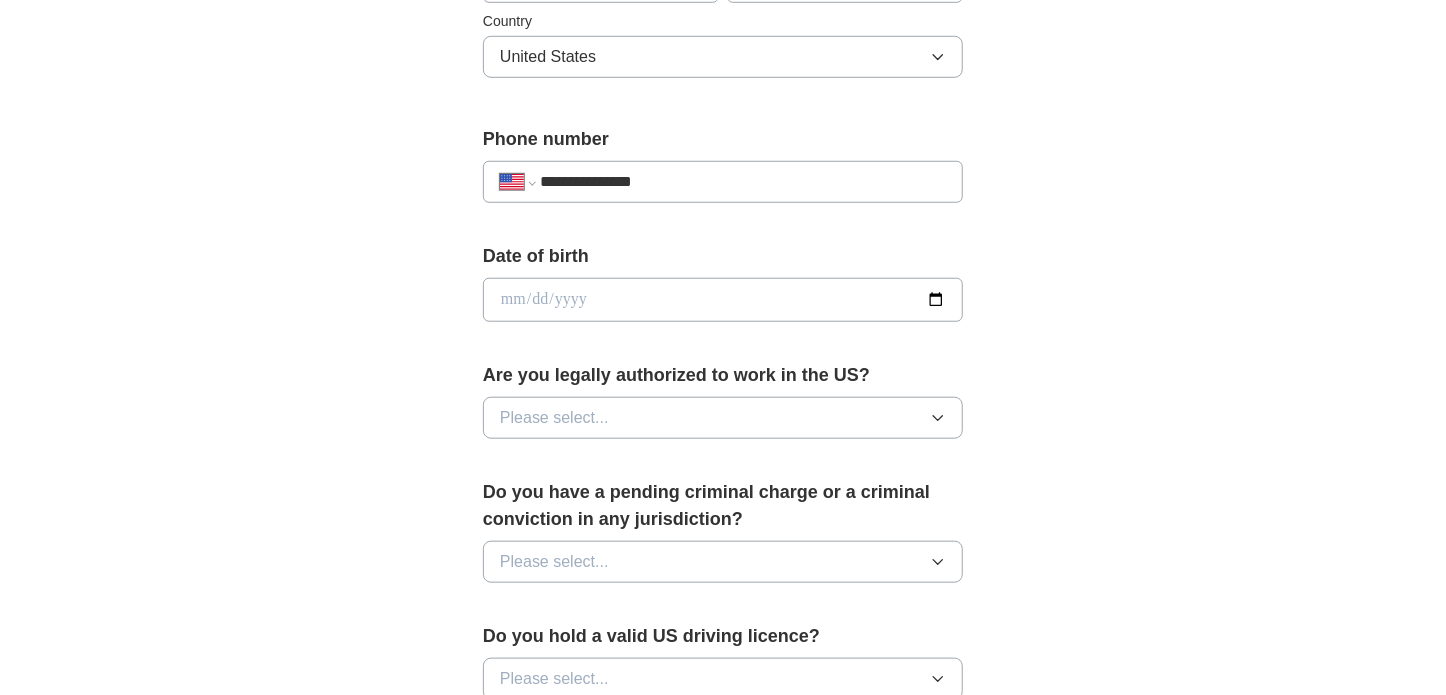 type on "**********" 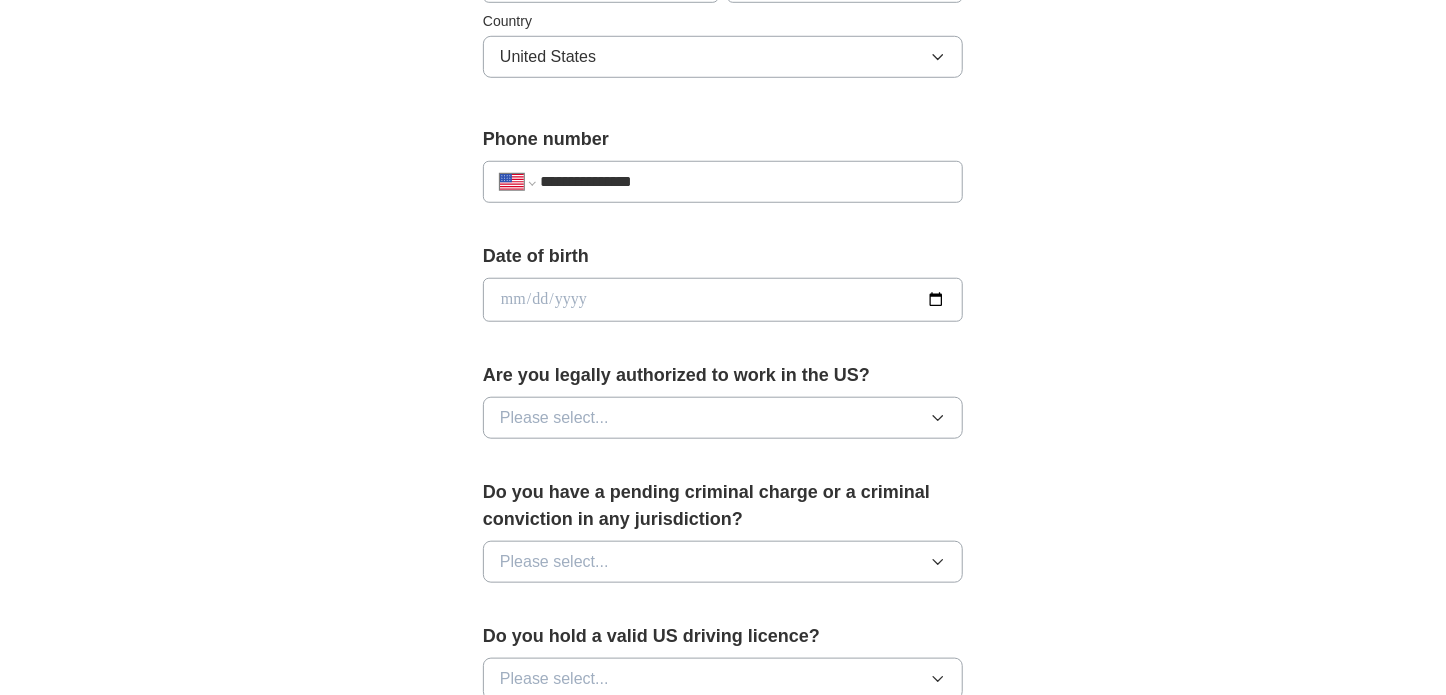 click at bounding box center [723, 300] 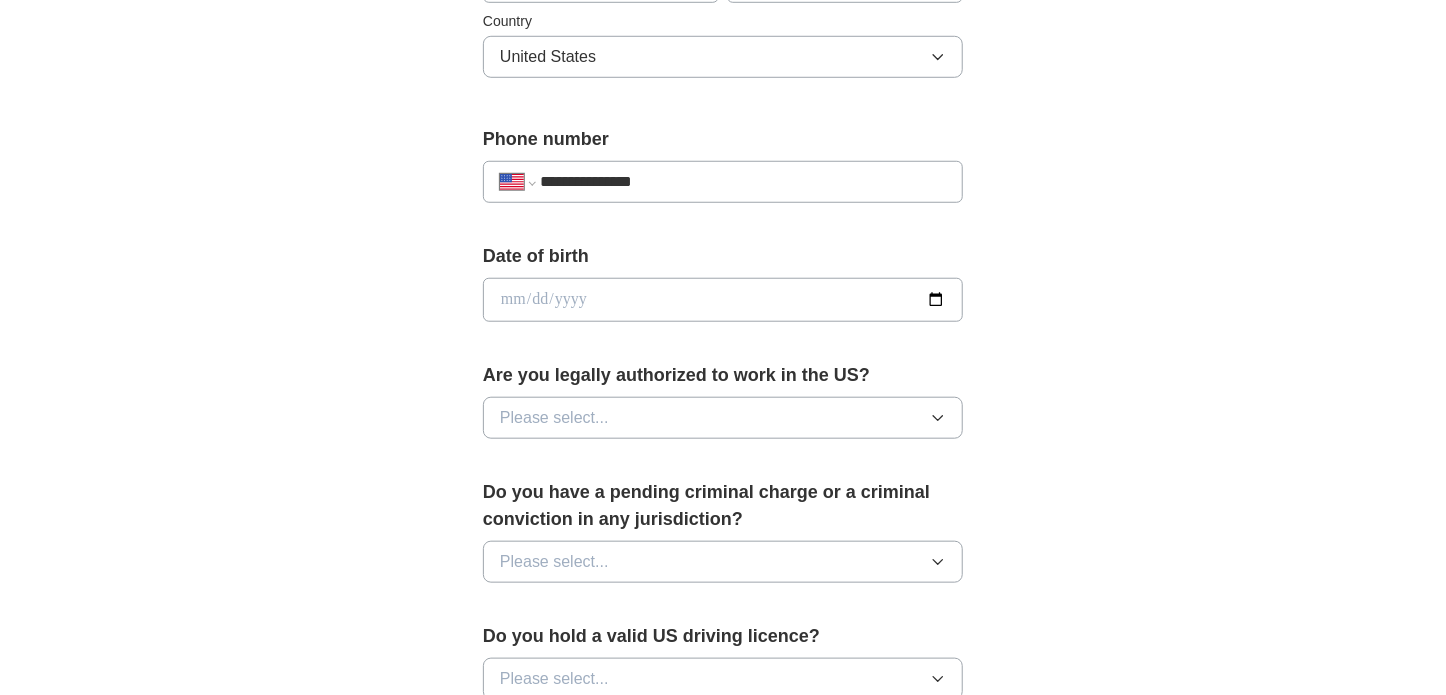 click at bounding box center (723, 300) 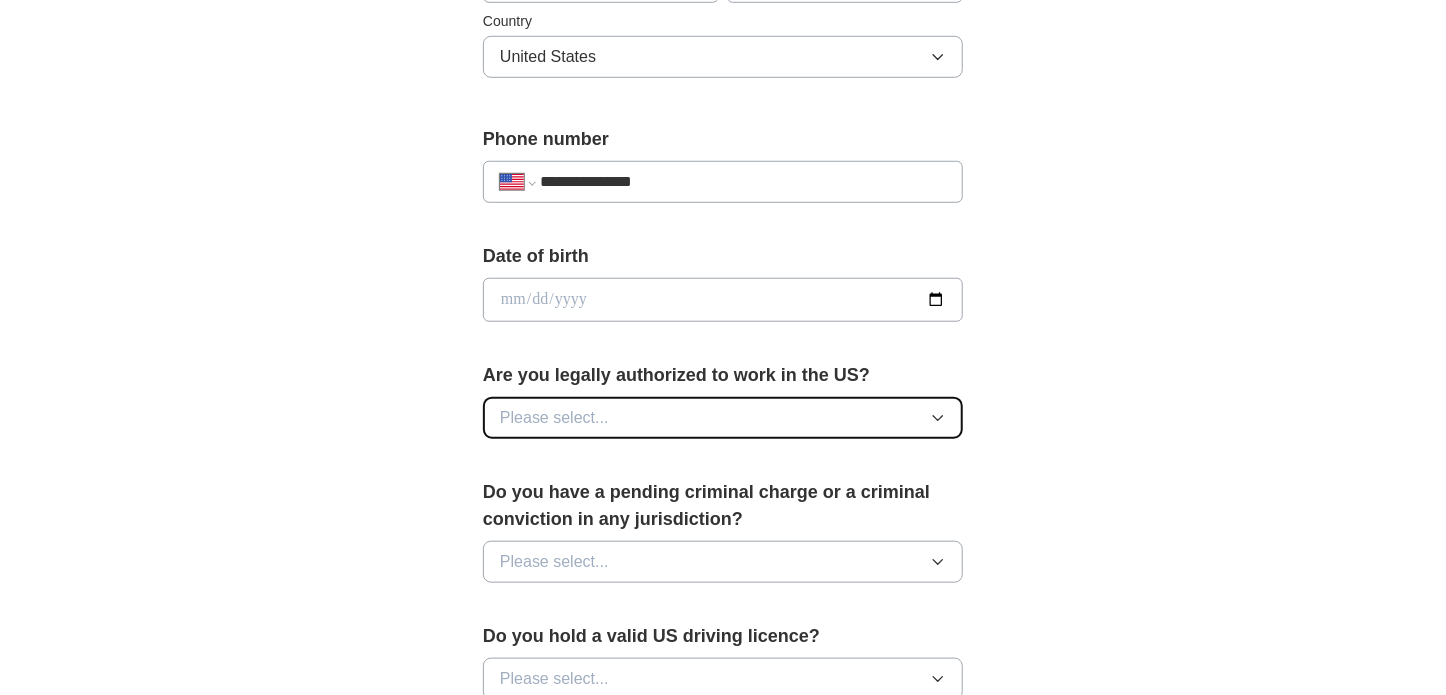 click on "Please select..." at bounding box center [723, 418] 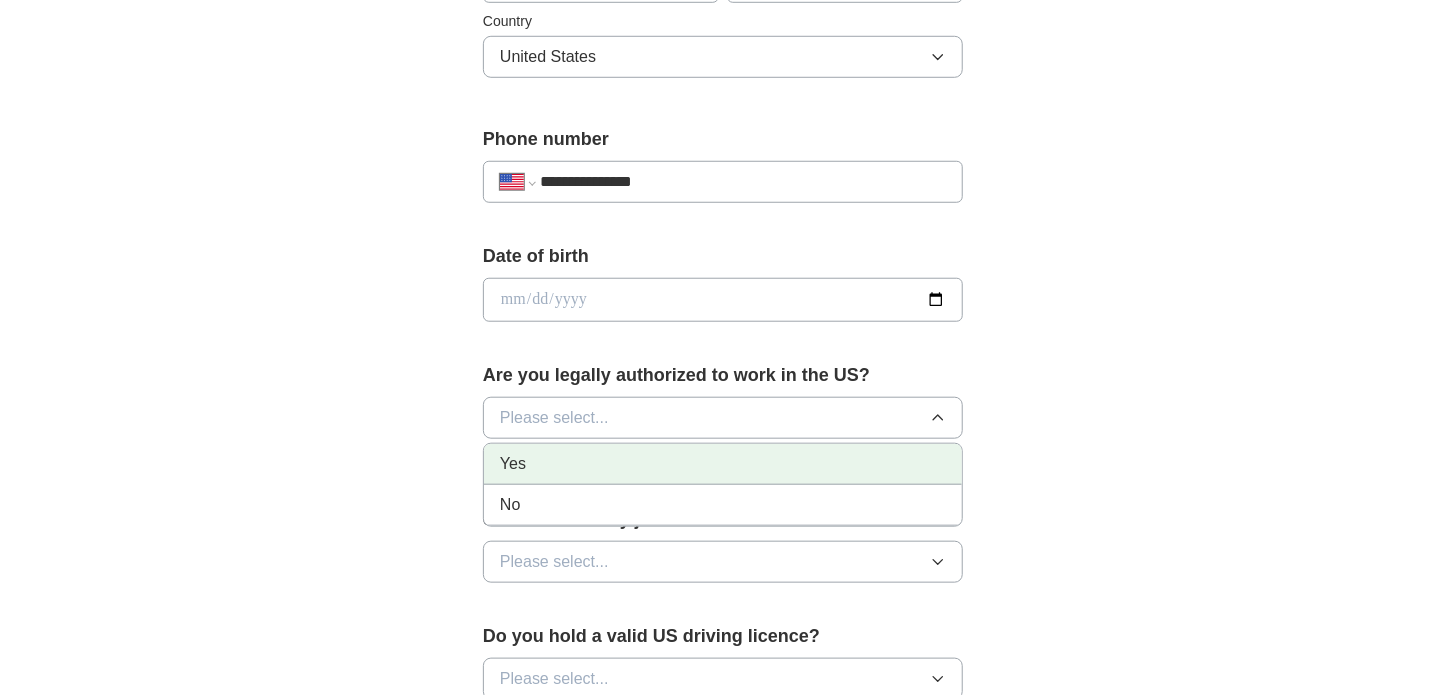 click on "Yes" at bounding box center [723, 464] 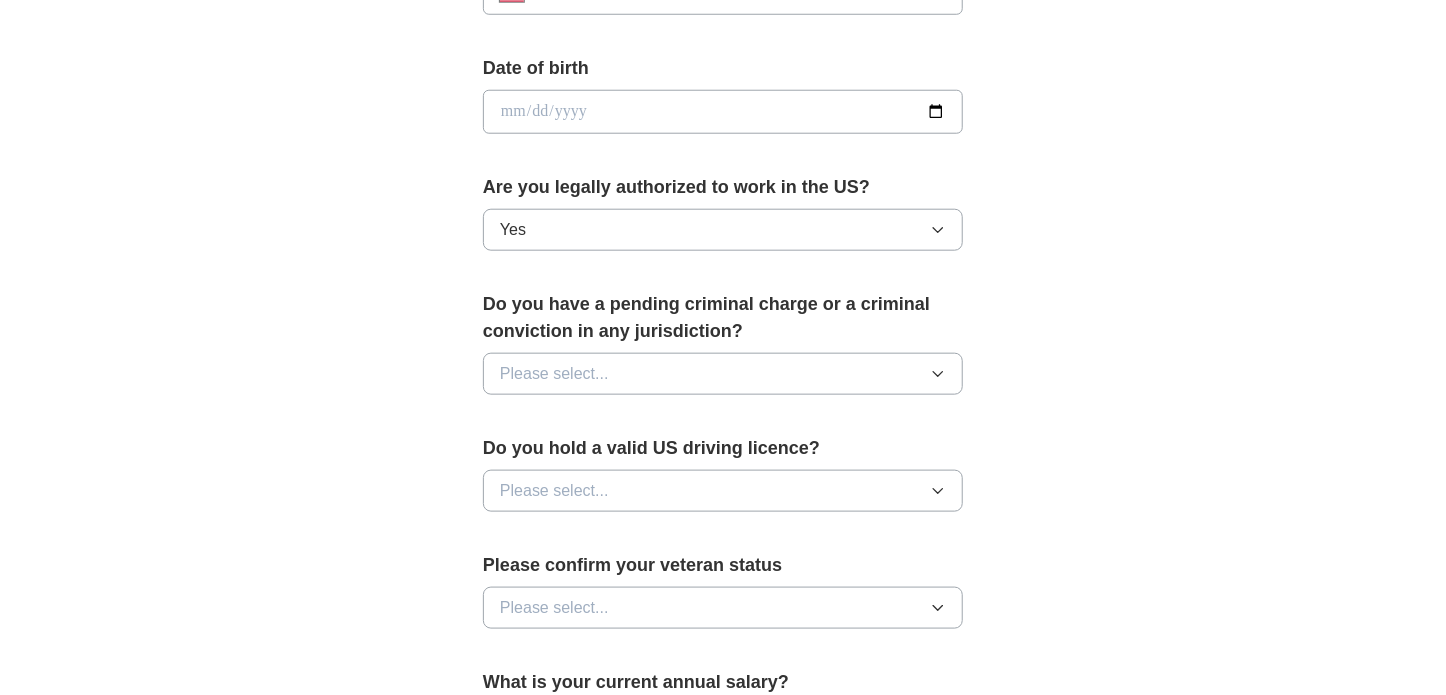 scroll, scrollTop: 900, scrollLeft: 0, axis: vertical 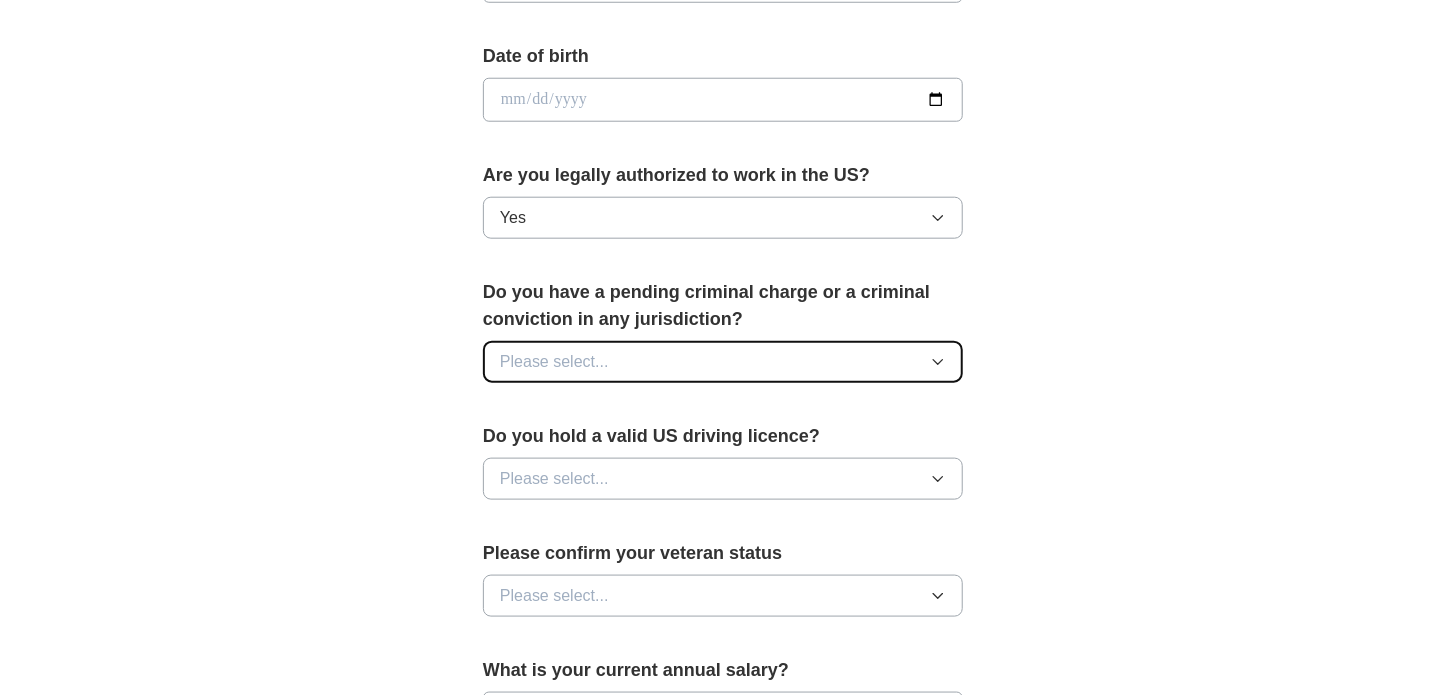click on "Please select..." at bounding box center [723, 362] 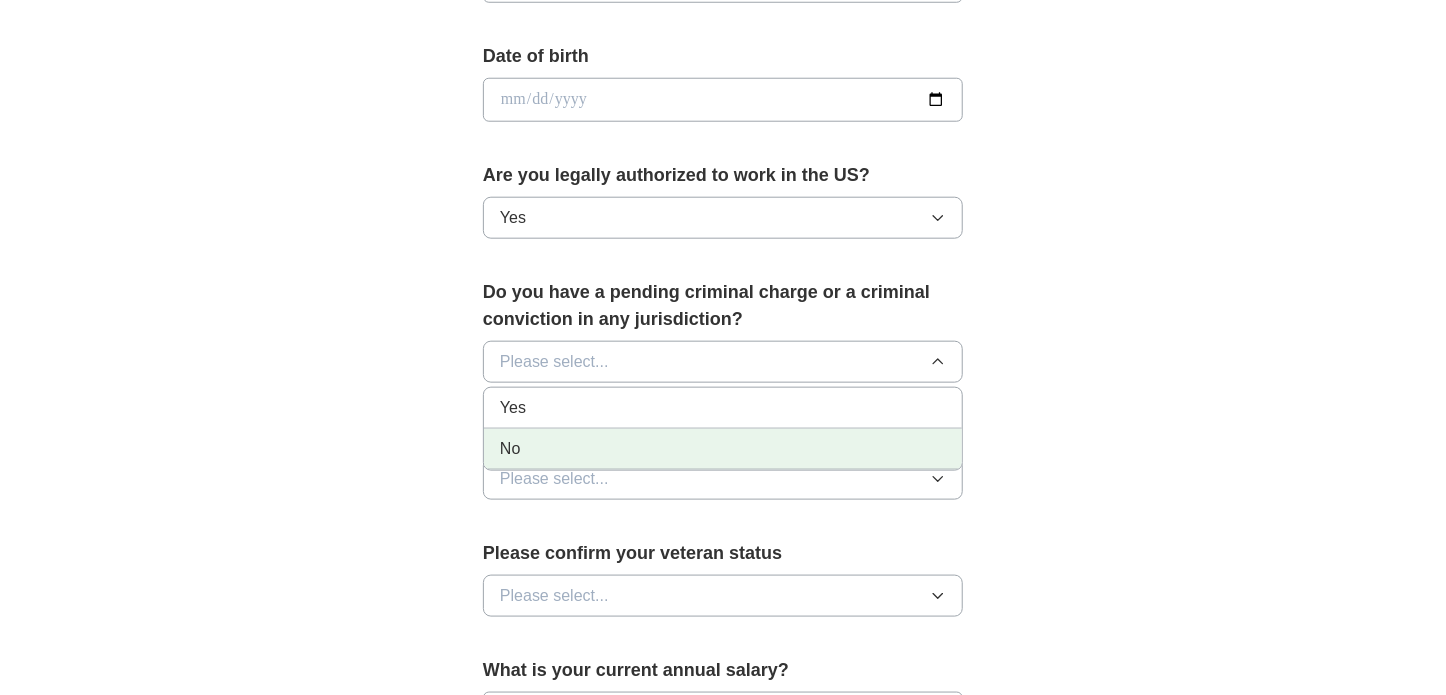 click on "No" at bounding box center [723, 449] 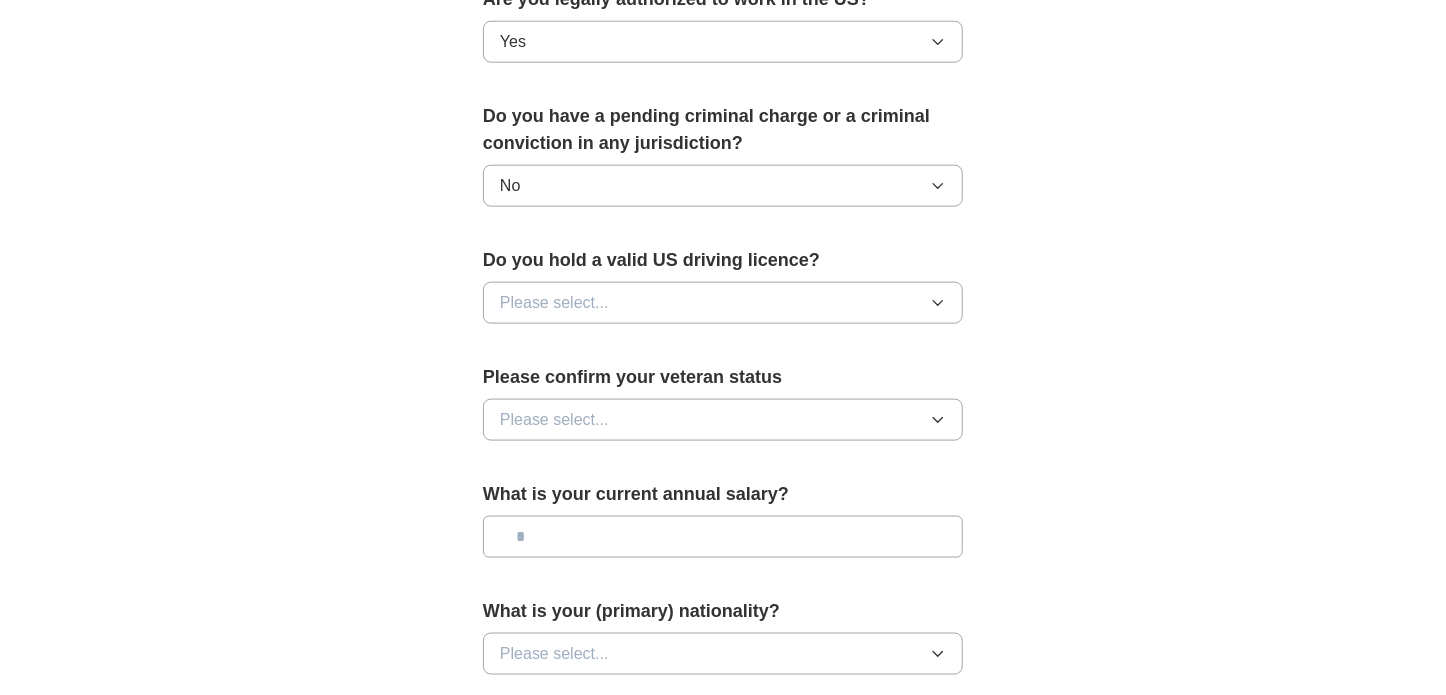 scroll, scrollTop: 1100, scrollLeft: 0, axis: vertical 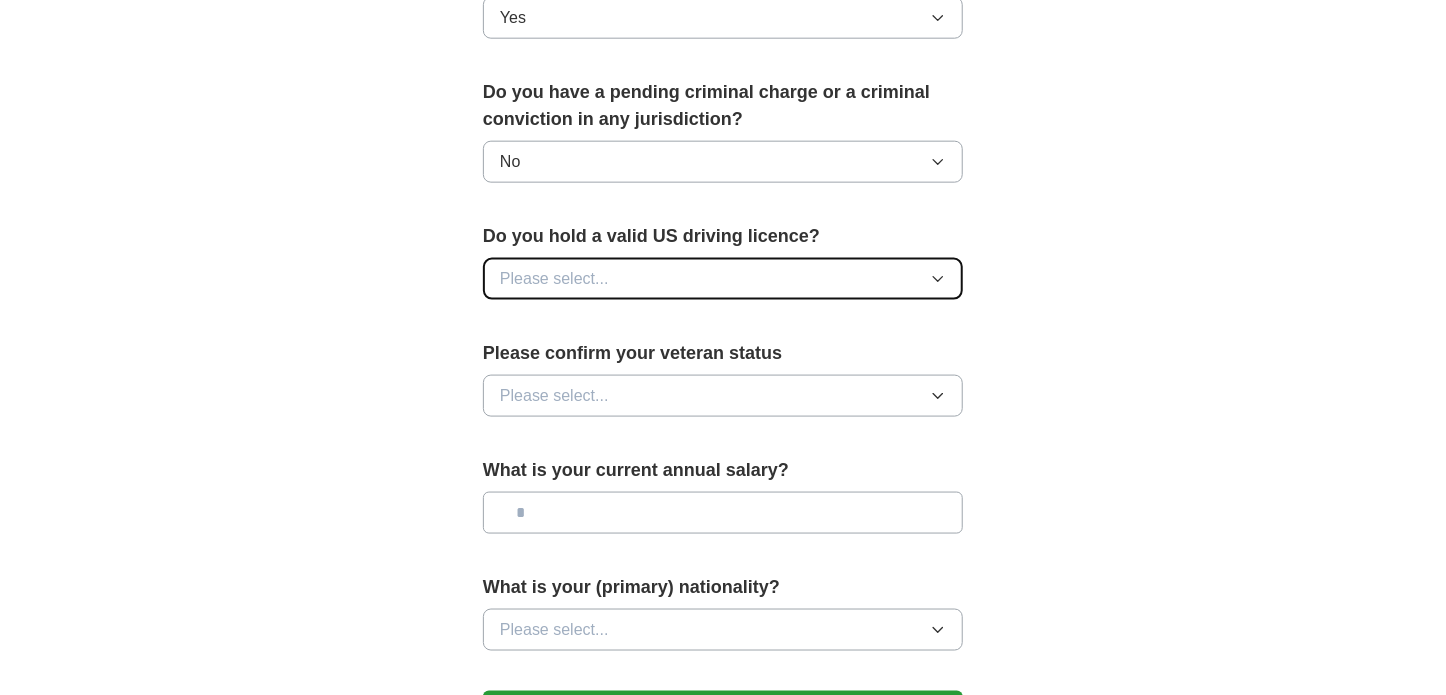 click on "Please select..." at bounding box center (554, 279) 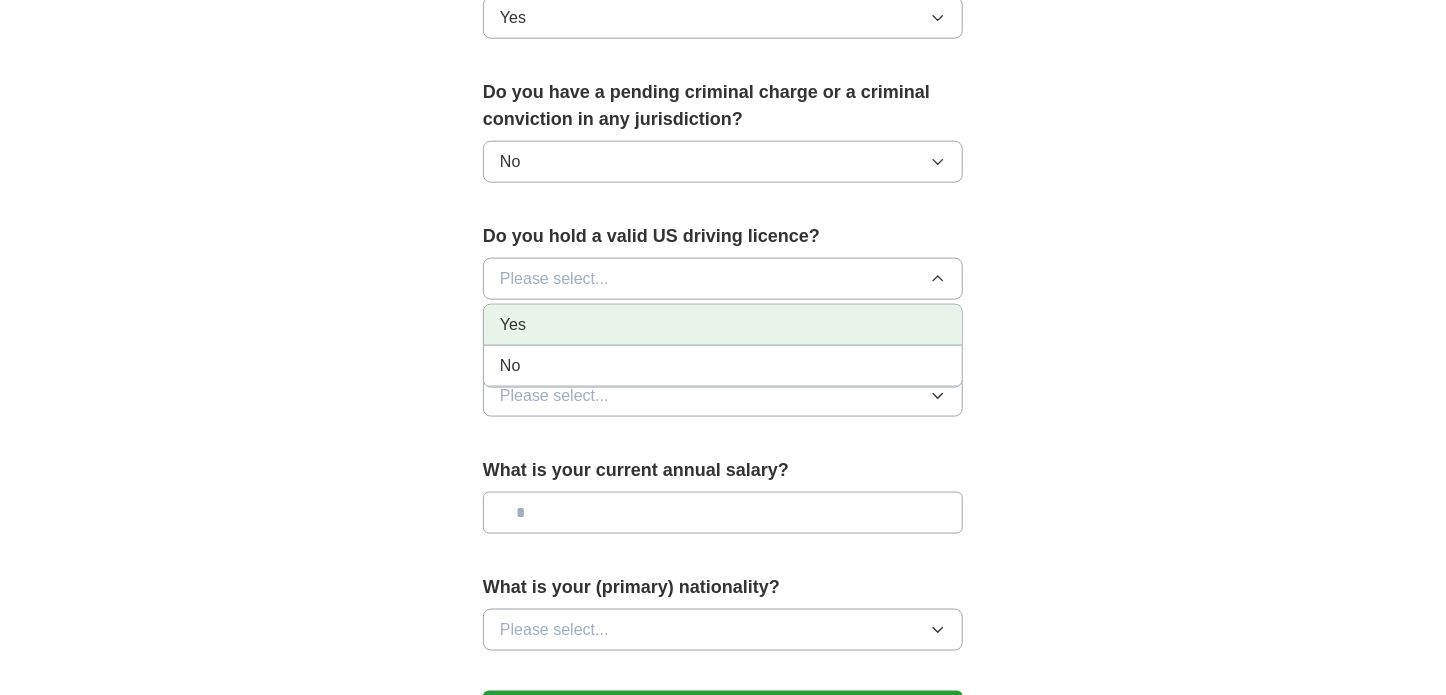 click on "Yes" at bounding box center [723, 325] 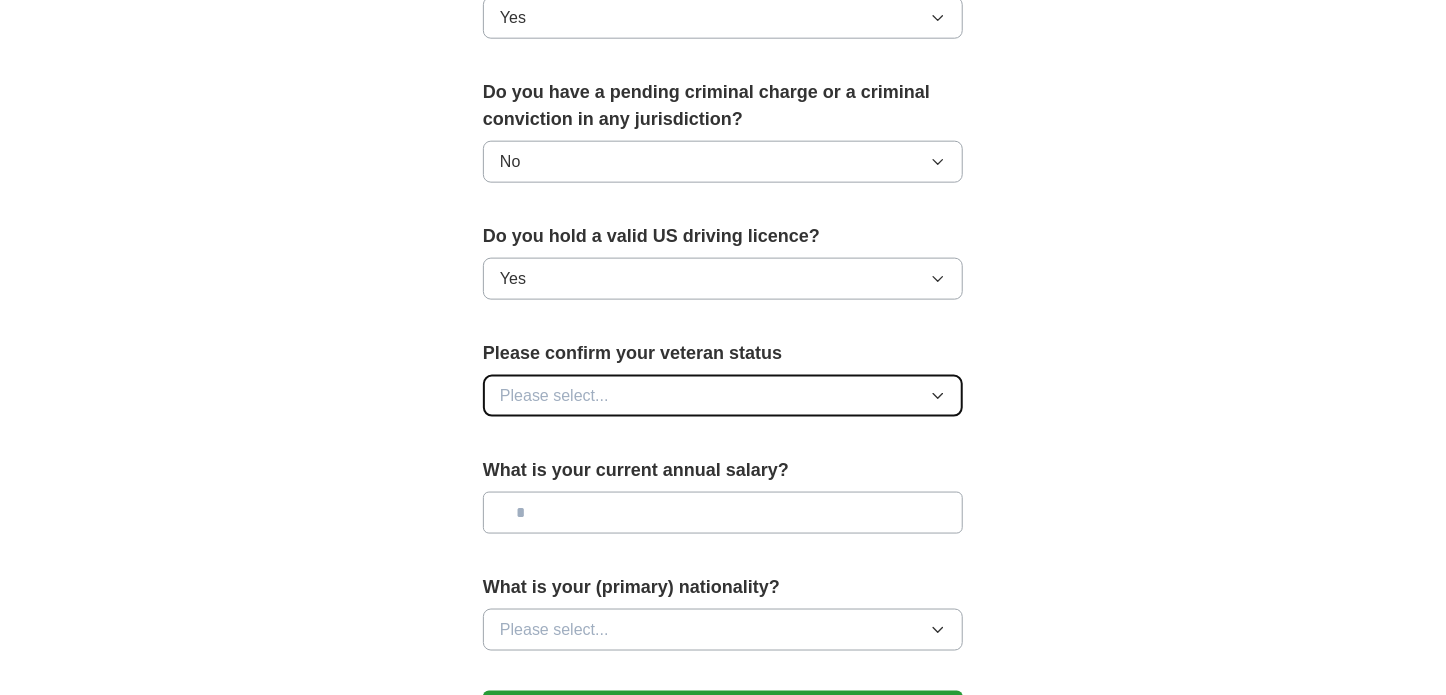 click on "Please select..." at bounding box center [723, 396] 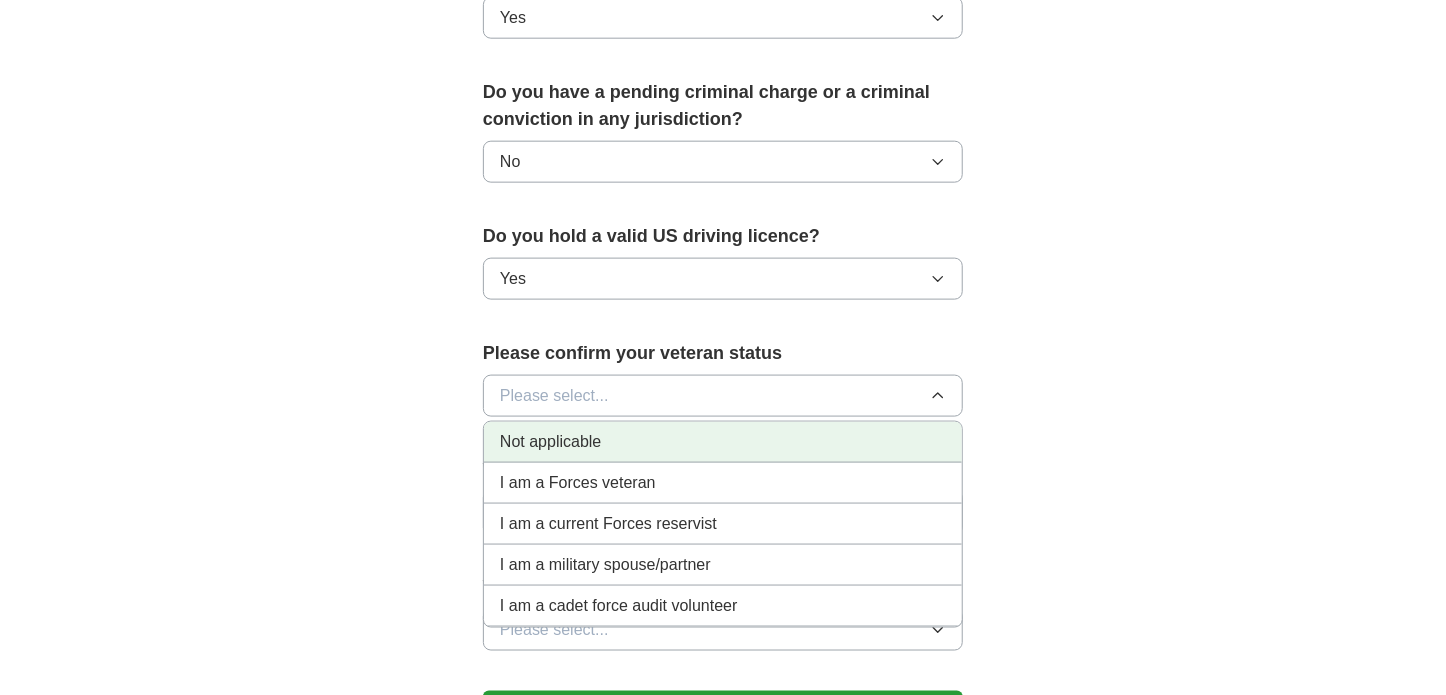 click on "Not applicable" at bounding box center (550, 442) 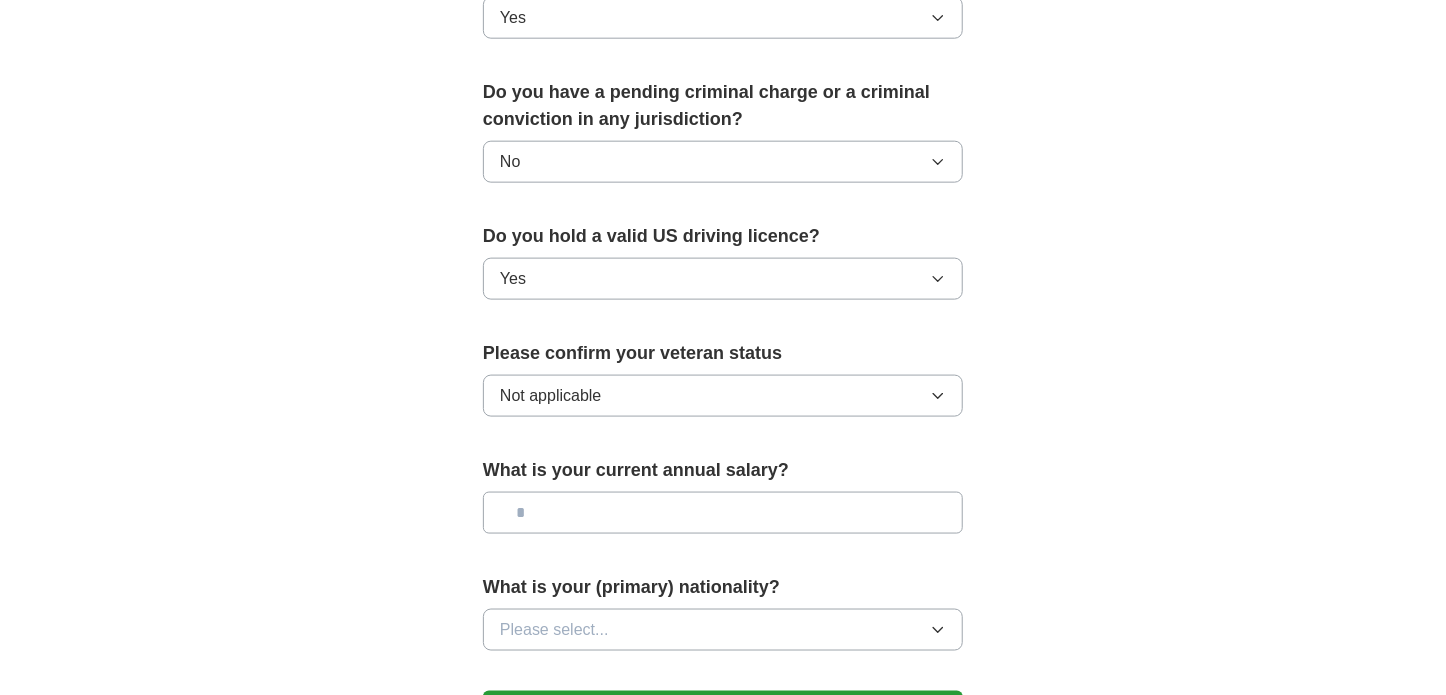 click at bounding box center (723, 513) 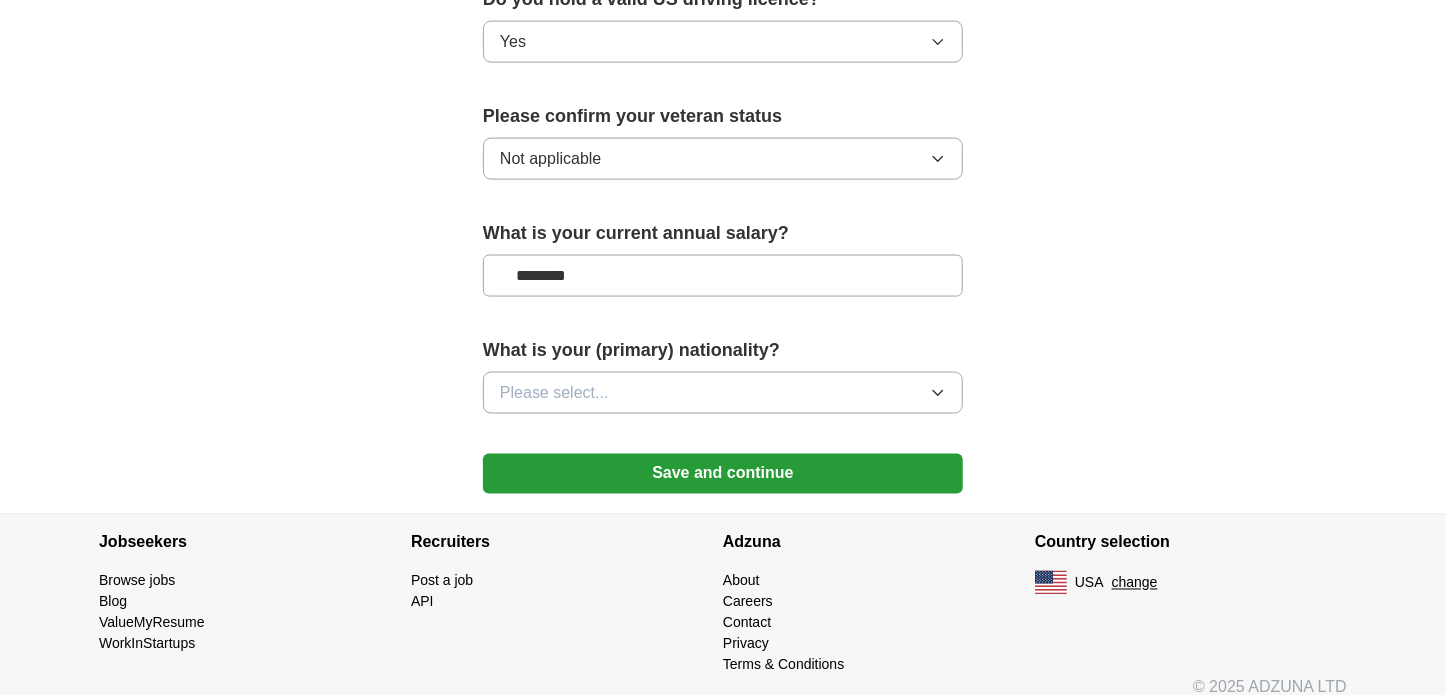 scroll, scrollTop: 1352, scrollLeft: 0, axis: vertical 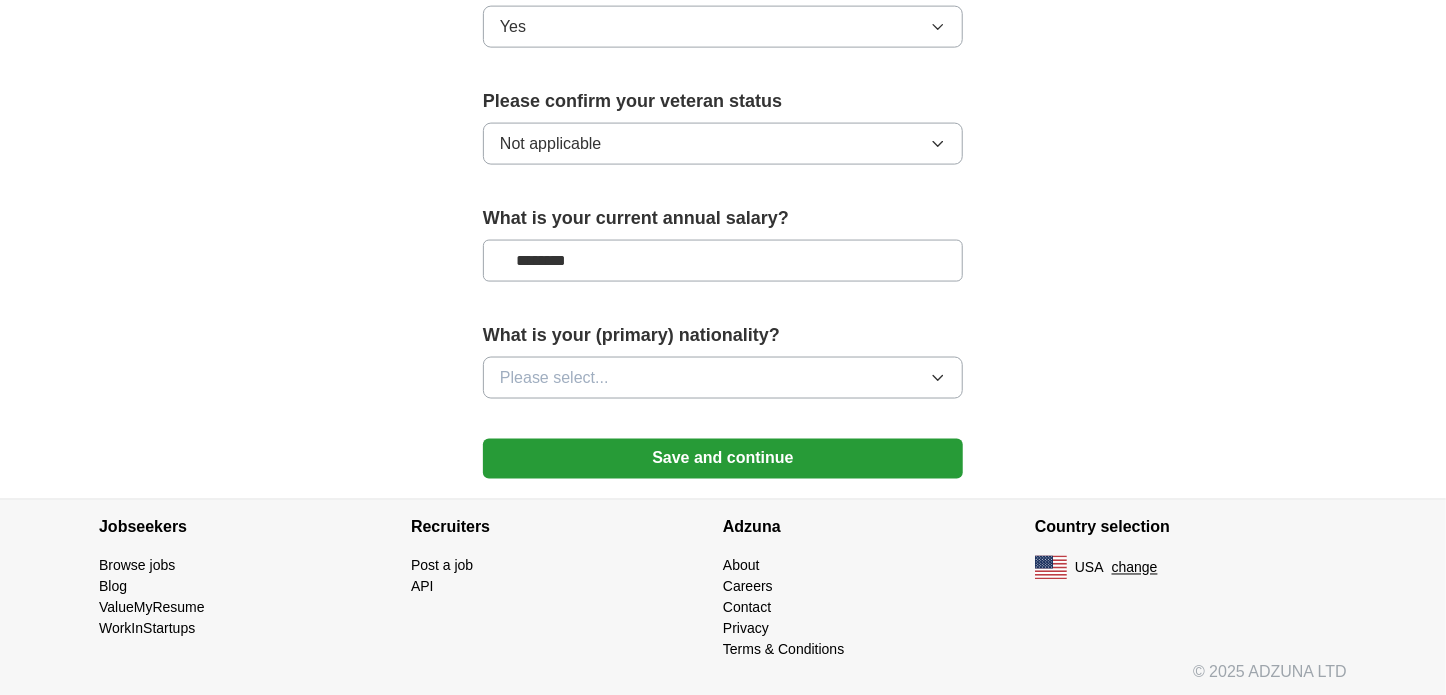 type on "********" 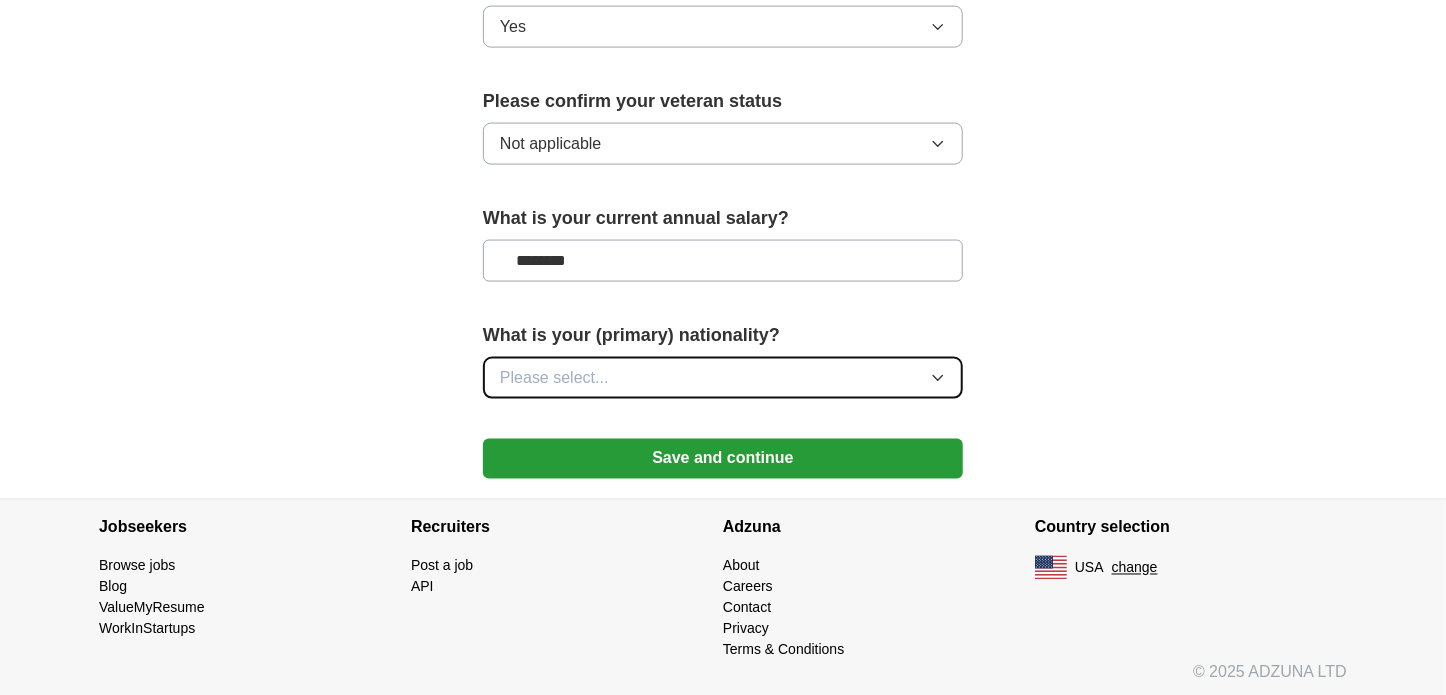 click on "Please select..." at bounding box center [554, 378] 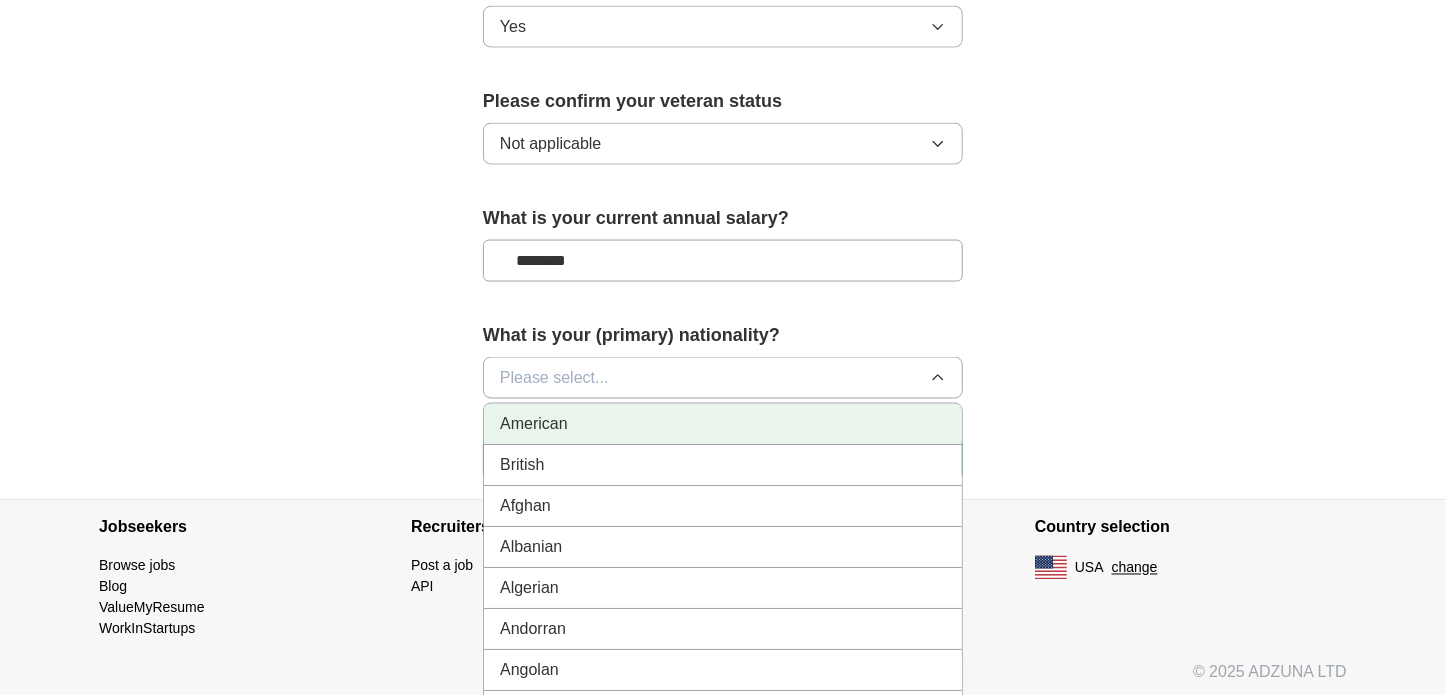 click on "American" at bounding box center [534, 424] 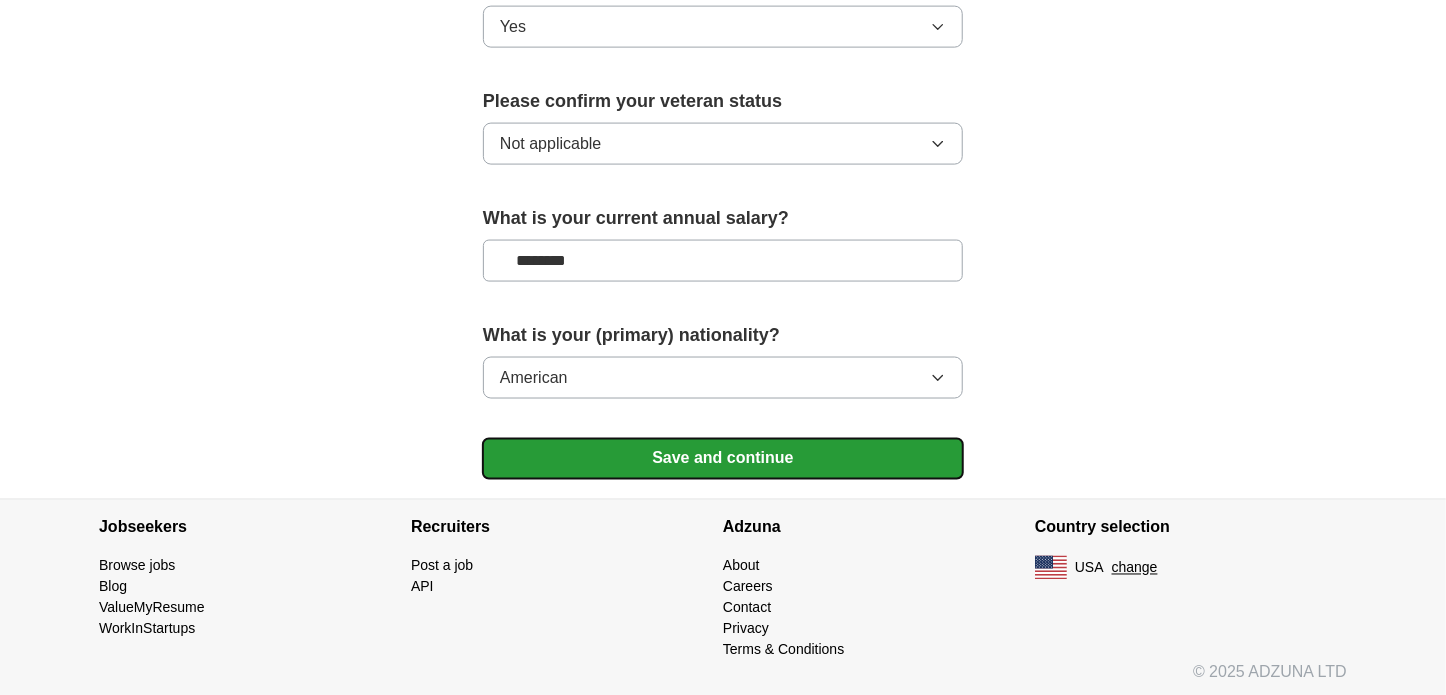 click on "Save and continue" at bounding box center (723, 459) 